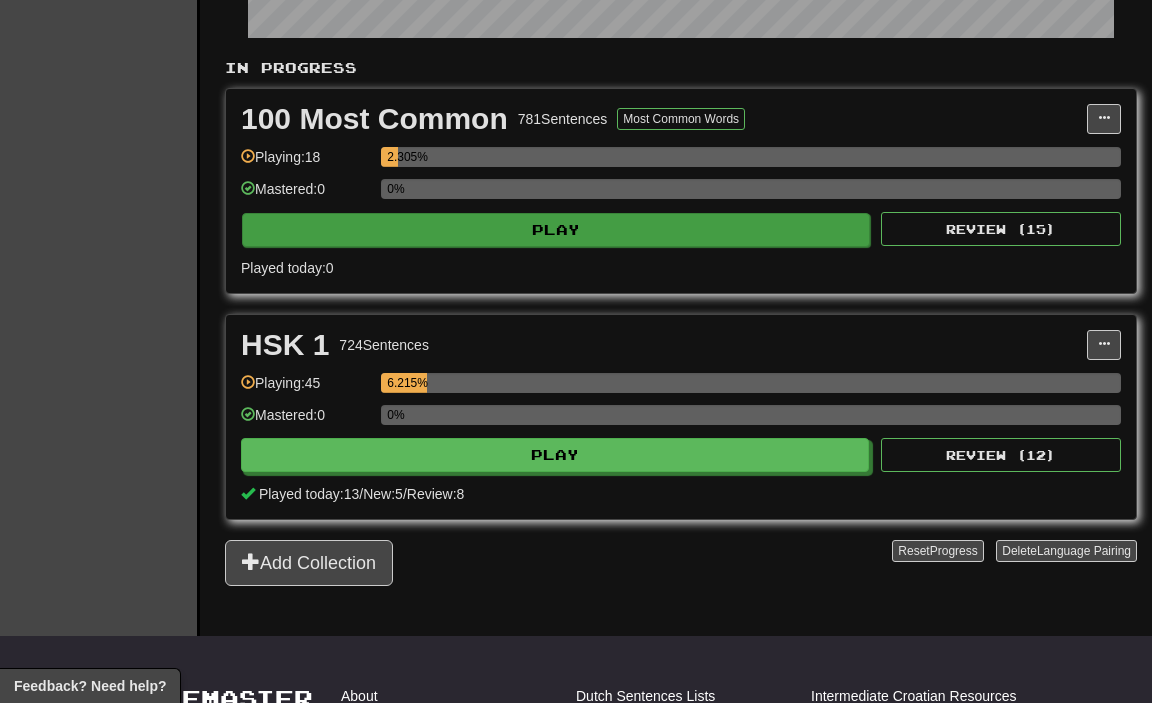scroll, scrollTop: 510, scrollLeft: 0, axis: vertical 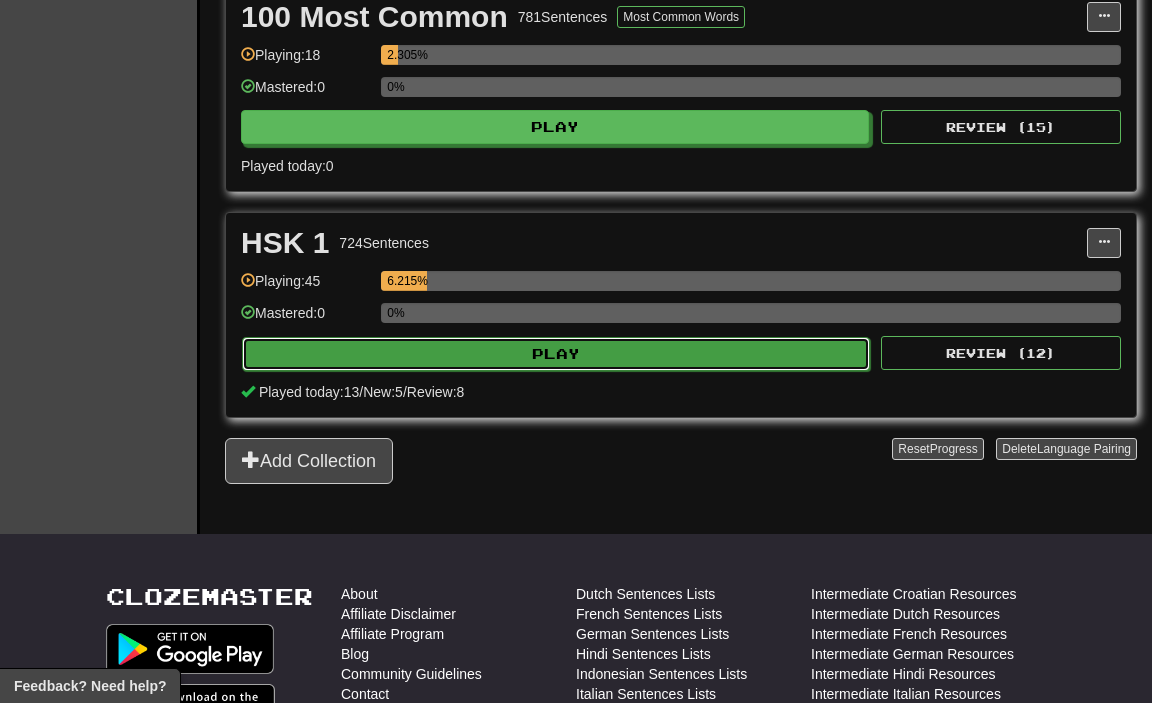 click on "Play" at bounding box center (556, 354) 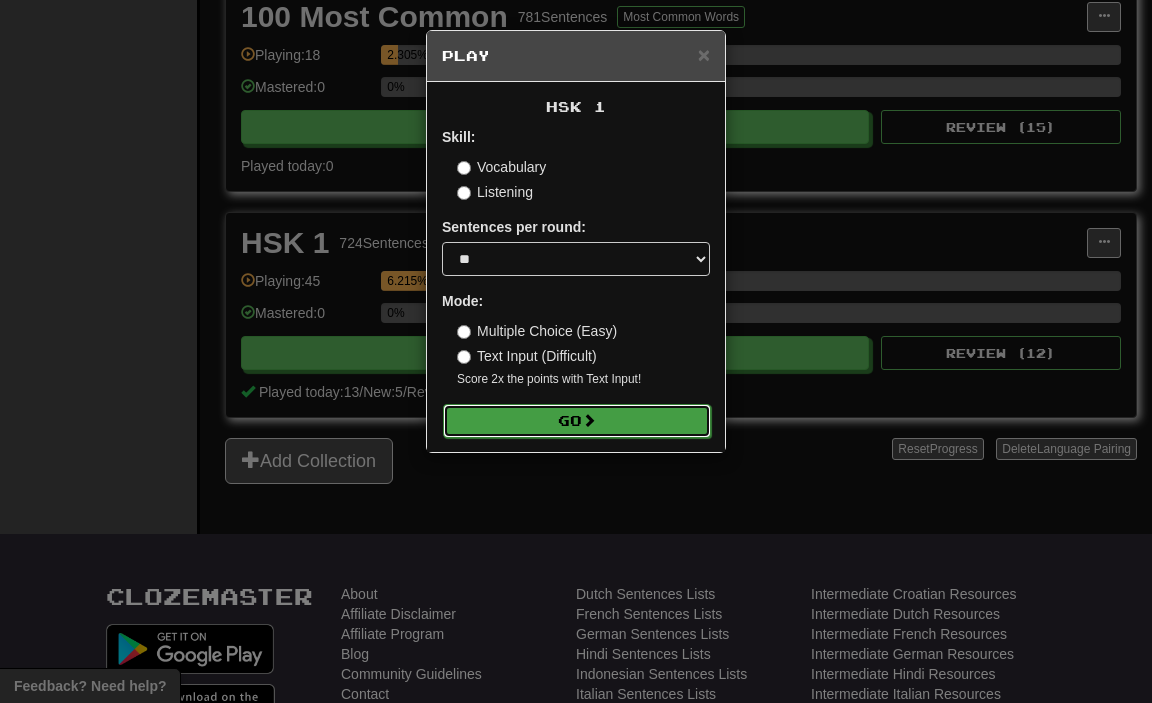 click on "Go" at bounding box center [577, 421] 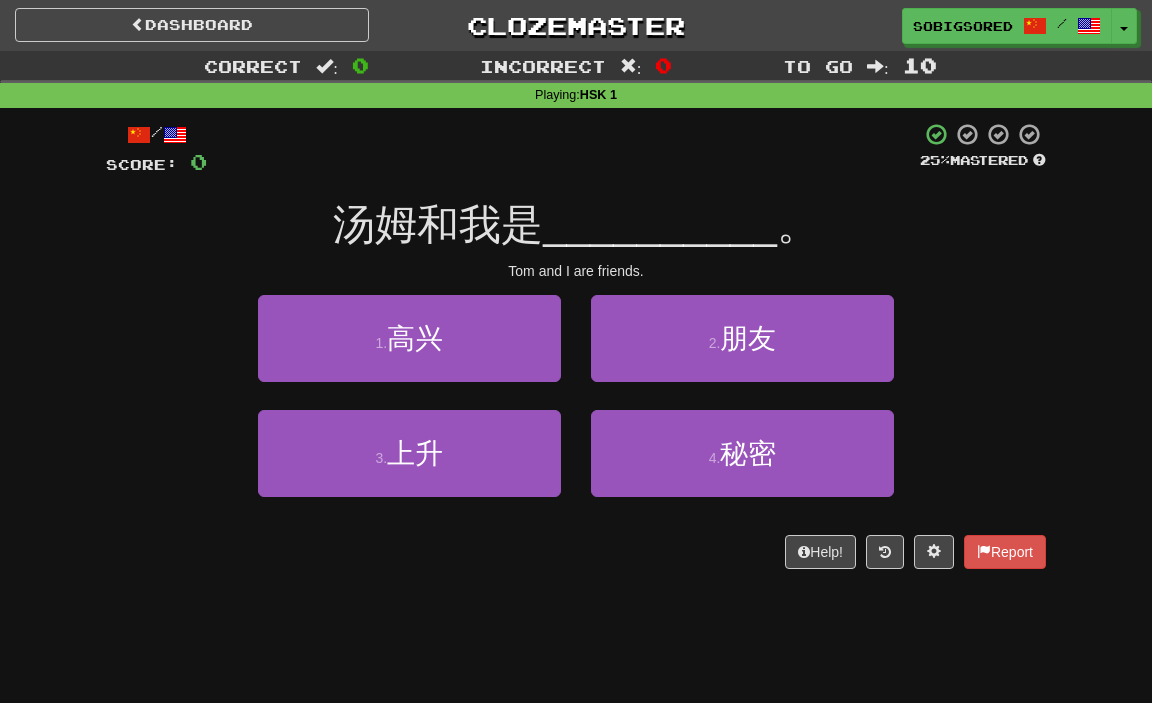 scroll, scrollTop: 102, scrollLeft: 0, axis: vertical 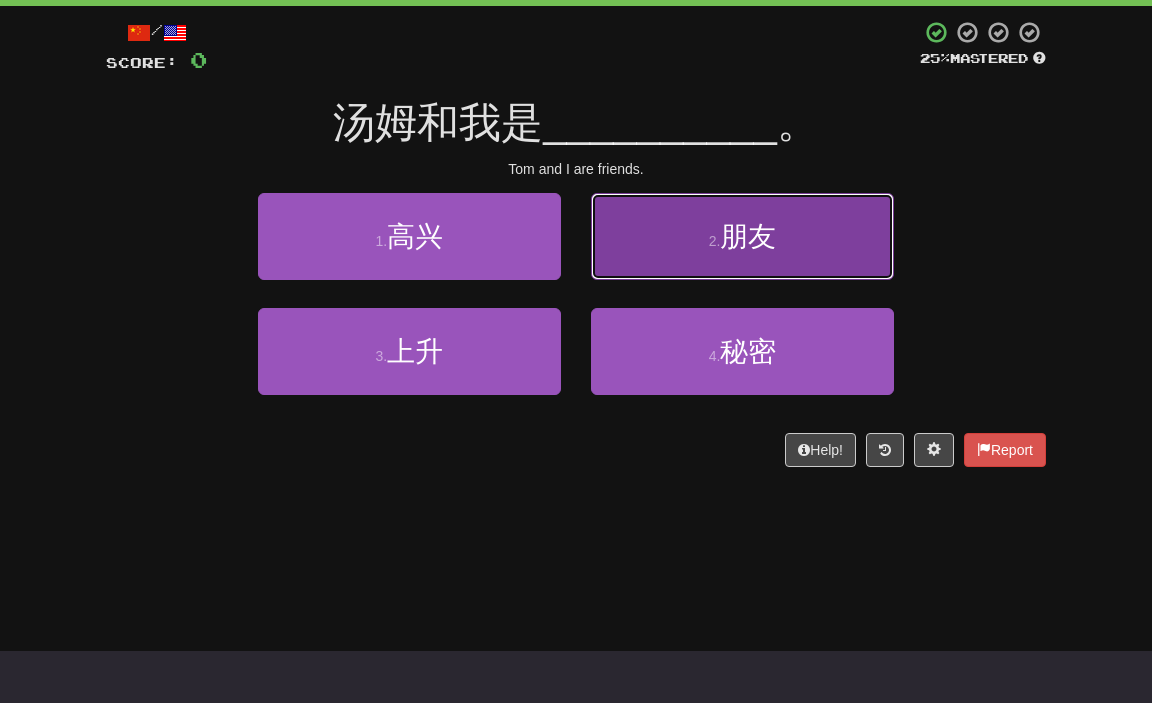 click on "2 .  朋友" at bounding box center [742, 236] 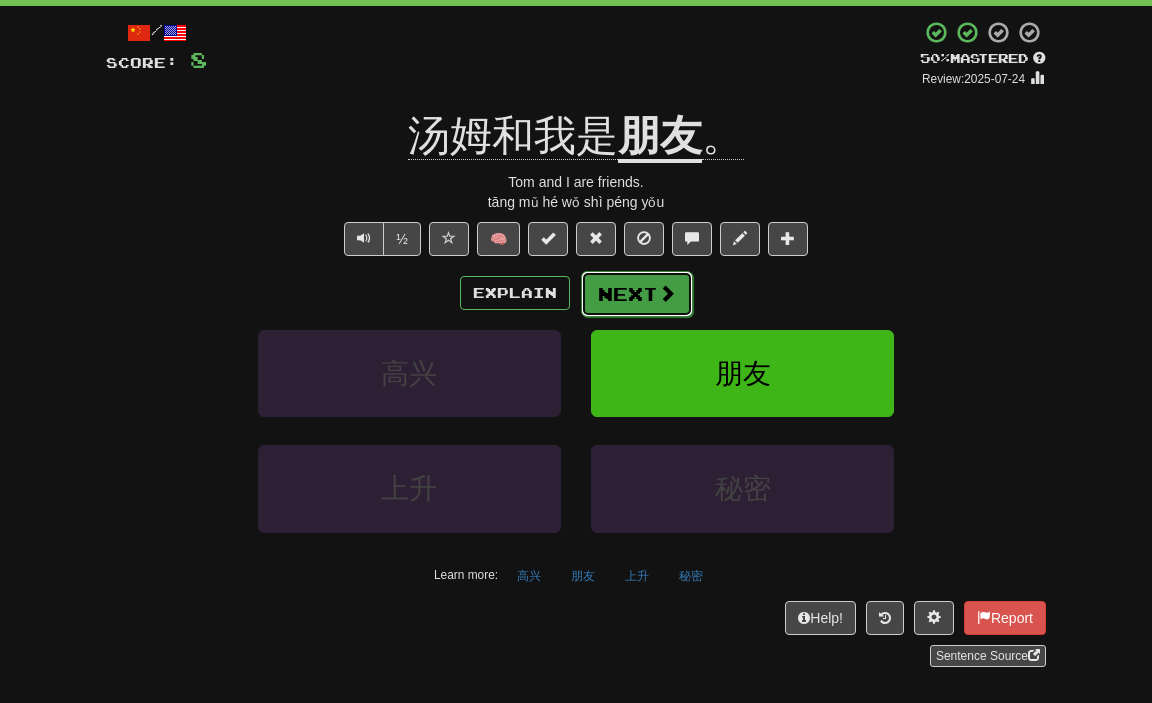 click on "Next" at bounding box center (637, 294) 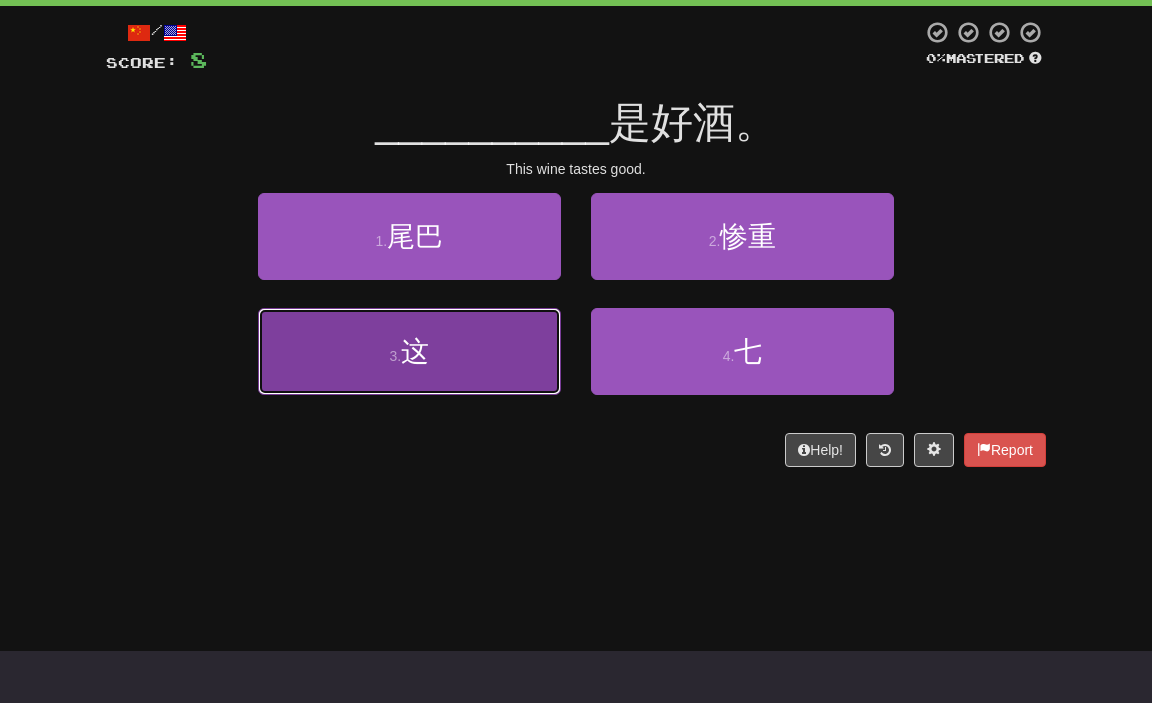 click on "3 .  这" at bounding box center [409, 351] 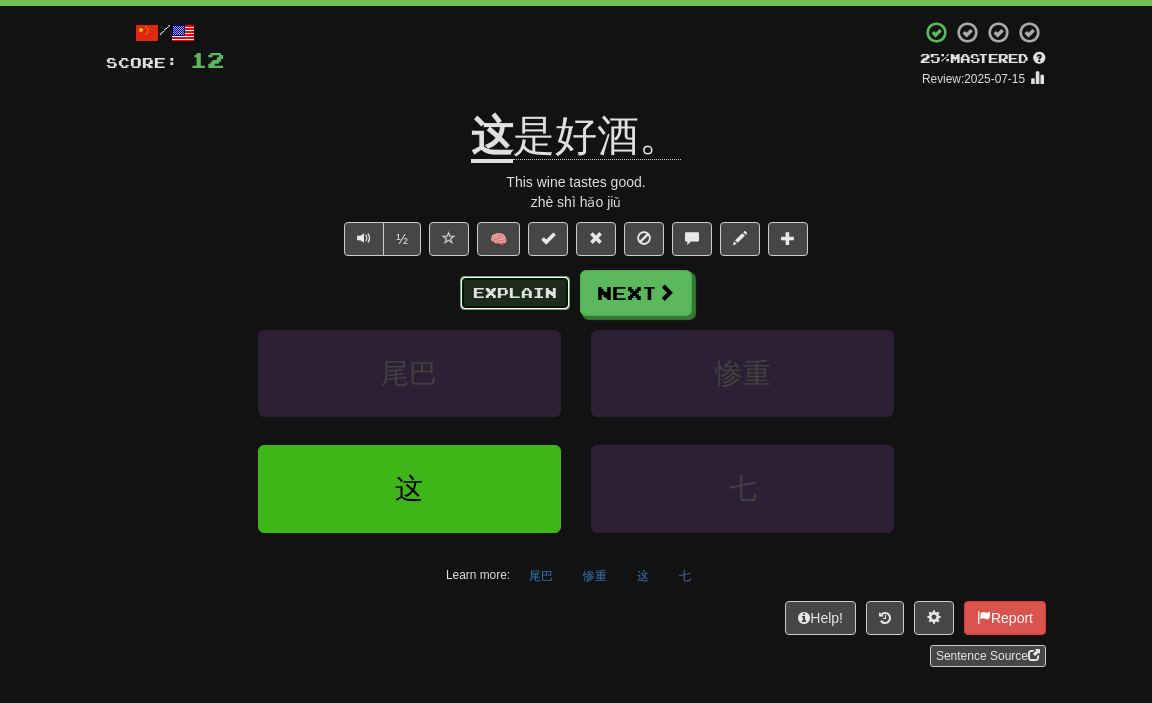click on "Explain" at bounding box center [515, 293] 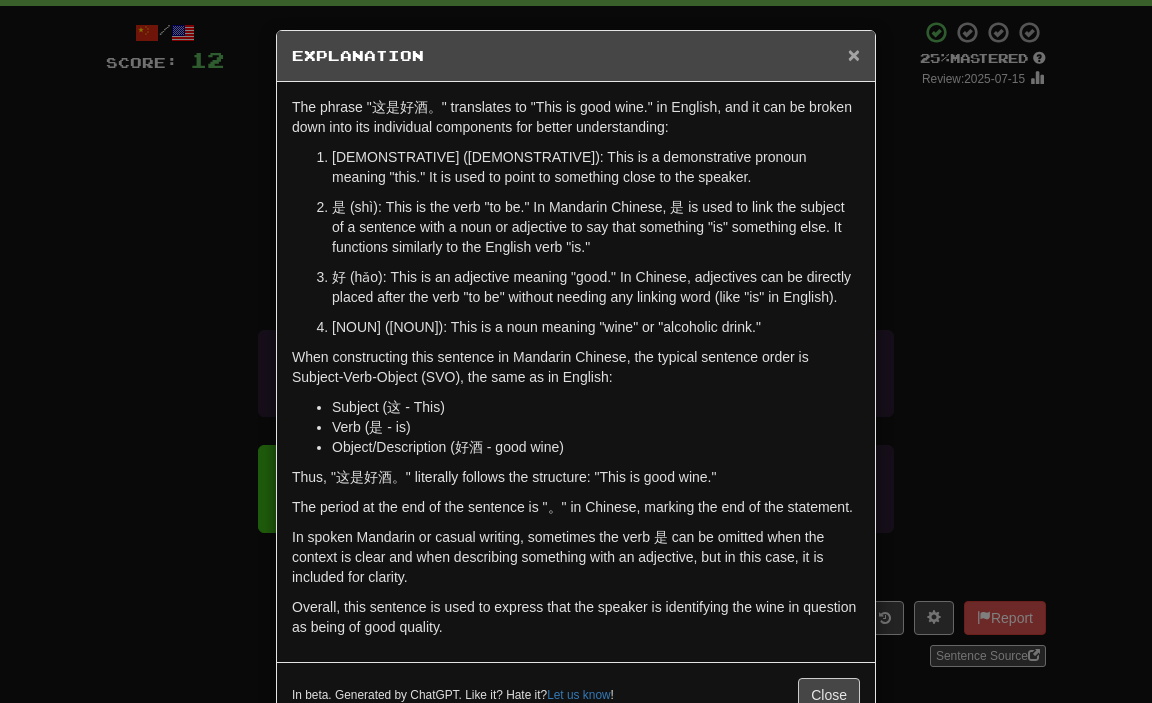 click on "×" at bounding box center [854, 54] 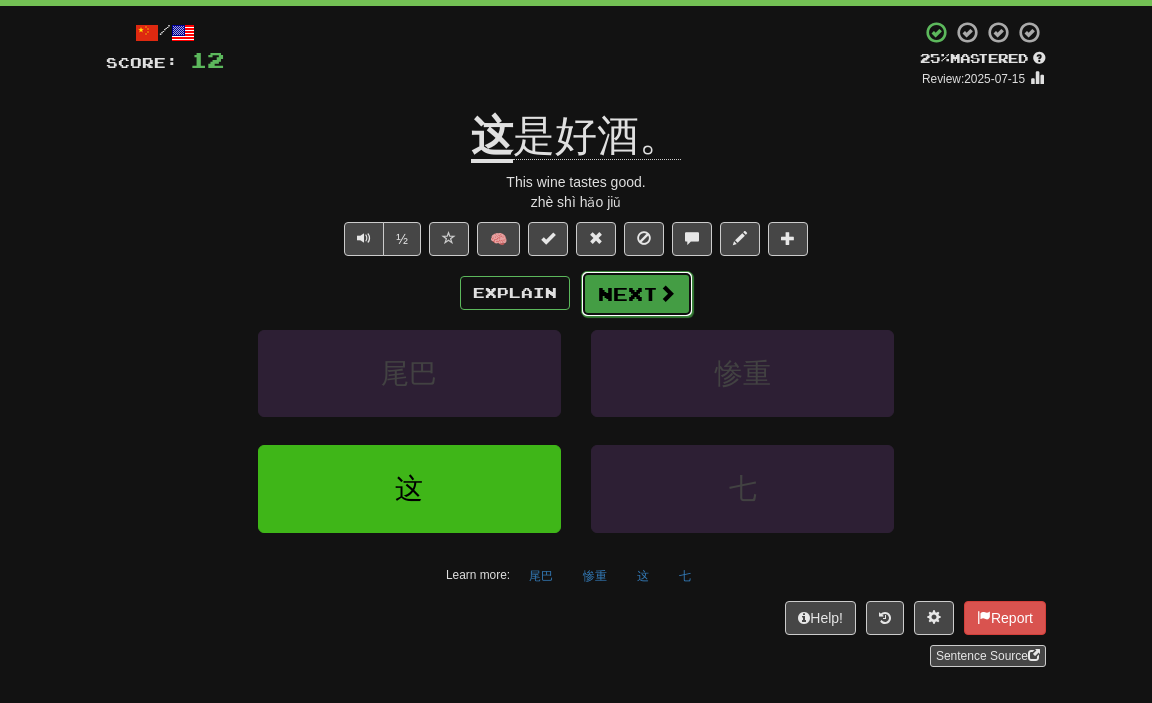 click on "Next" at bounding box center (637, 294) 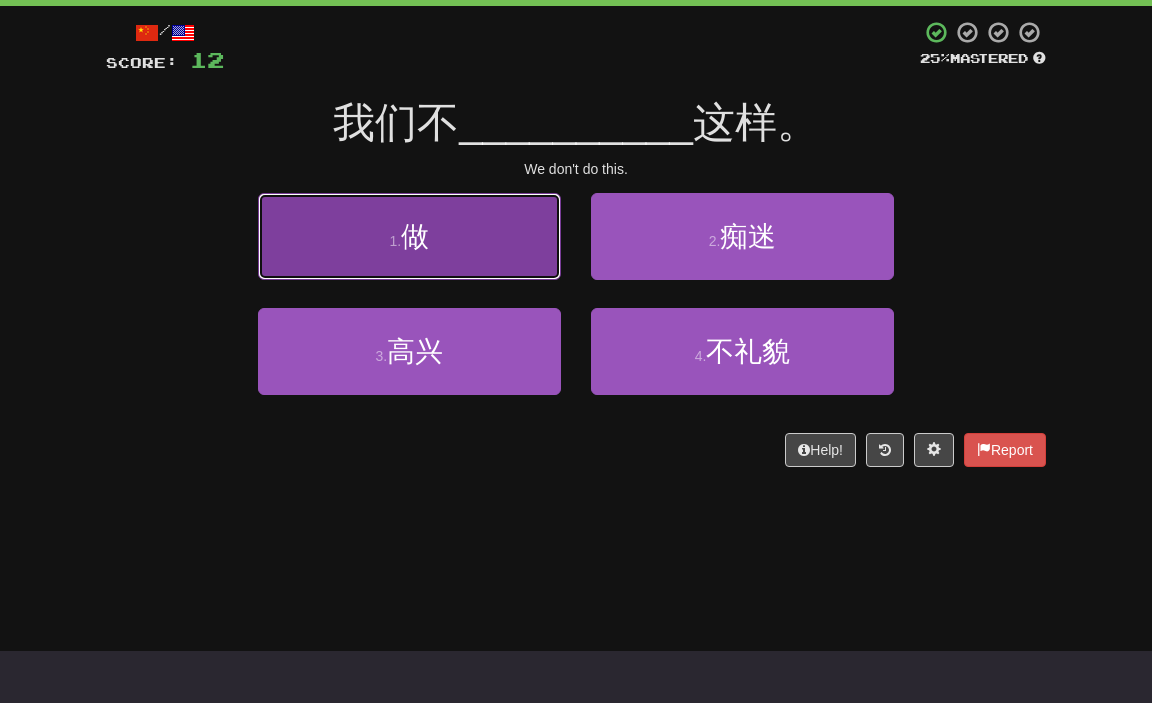 click on "1 .  做" at bounding box center (409, 236) 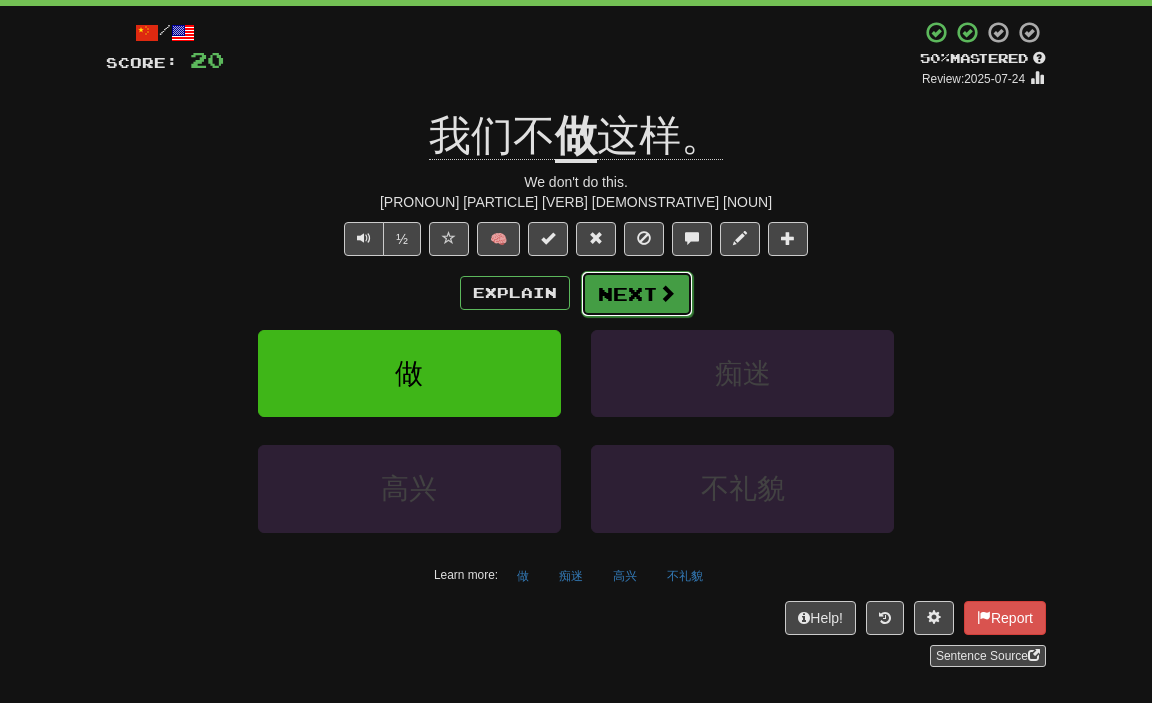 click on "Next" at bounding box center (637, 294) 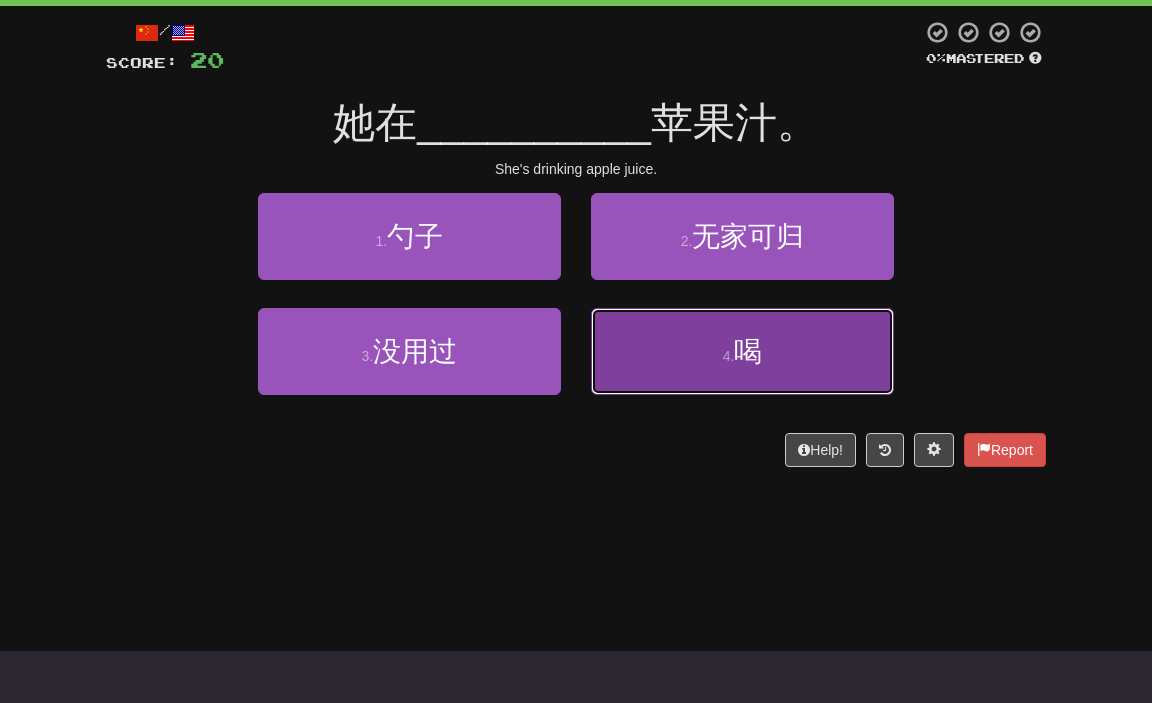 click on "喝" at bounding box center [748, 351] 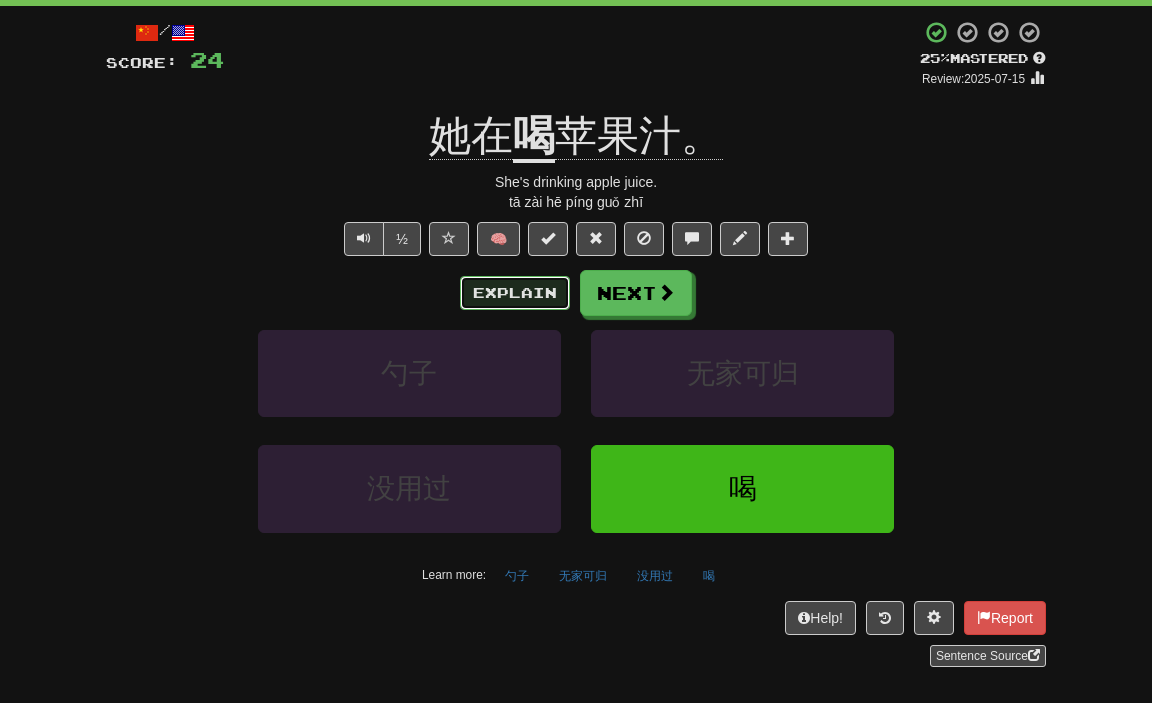 click on "Explain" at bounding box center (515, 293) 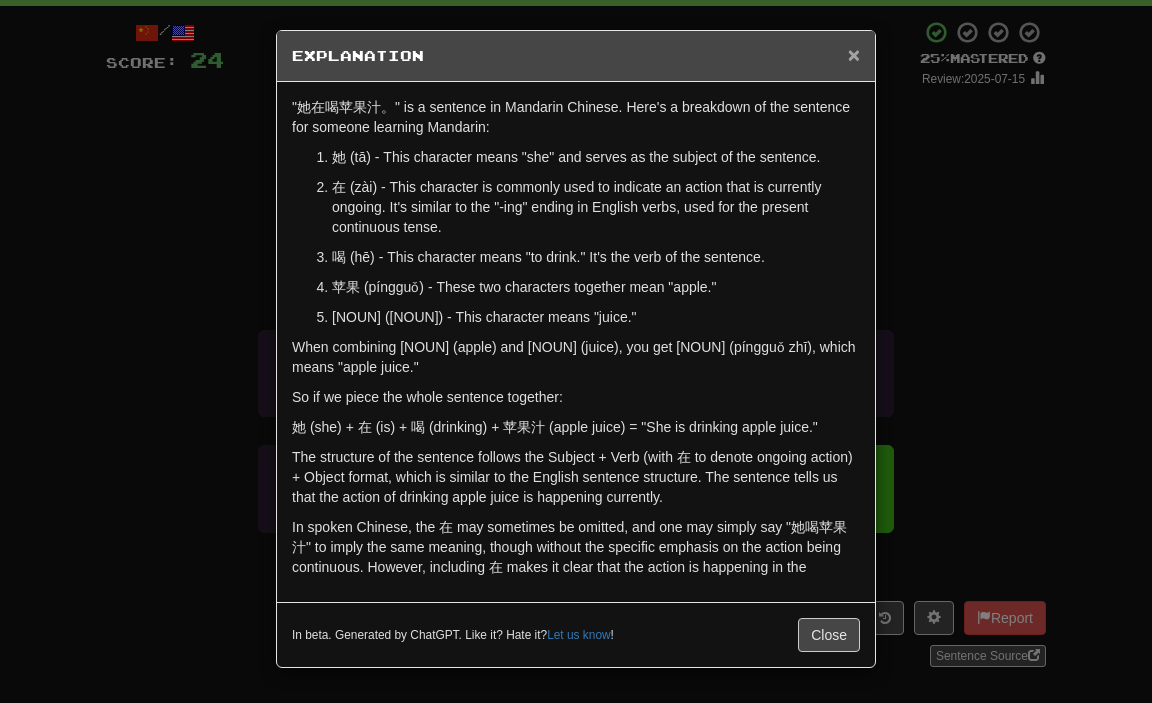 click on "×" at bounding box center [854, 54] 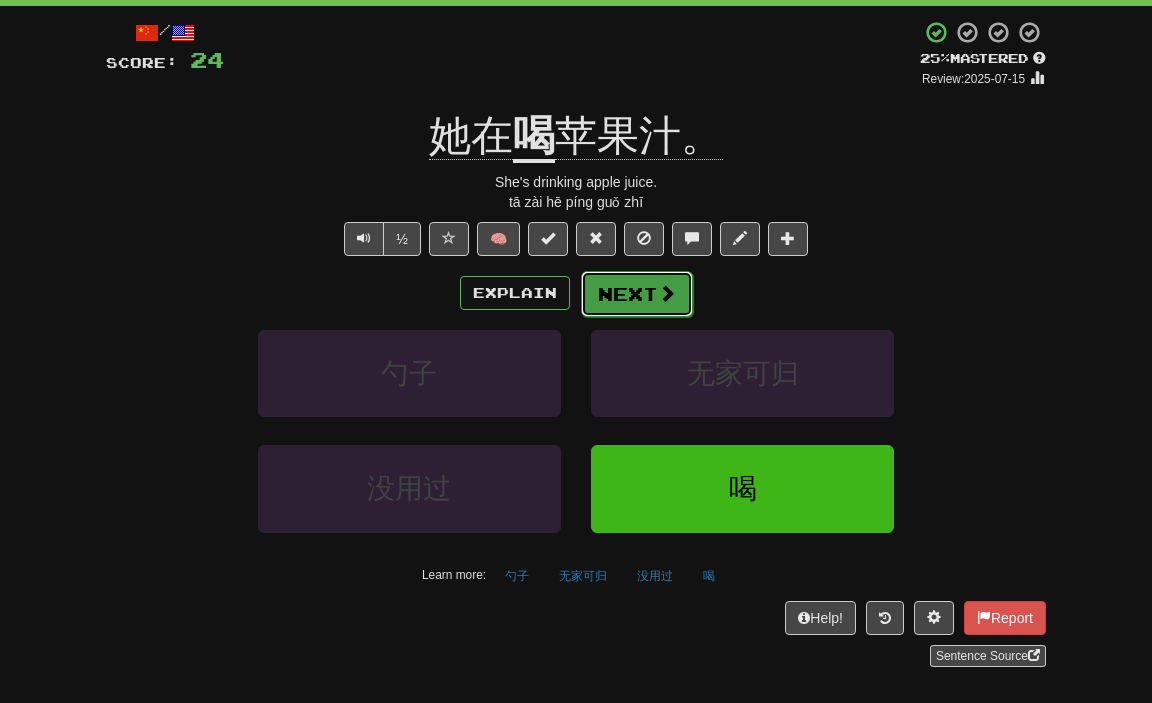 click on "Next" at bounding box center [637, 294] 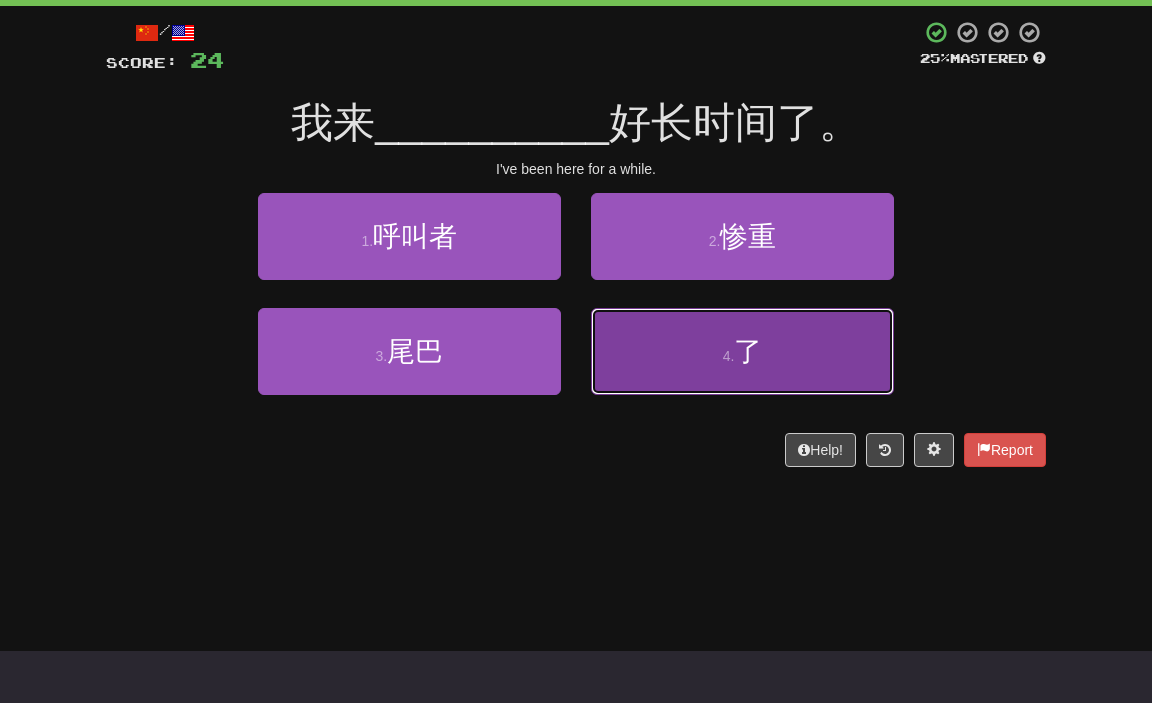 click on "4 .  了" at bounding box center (742, 351) 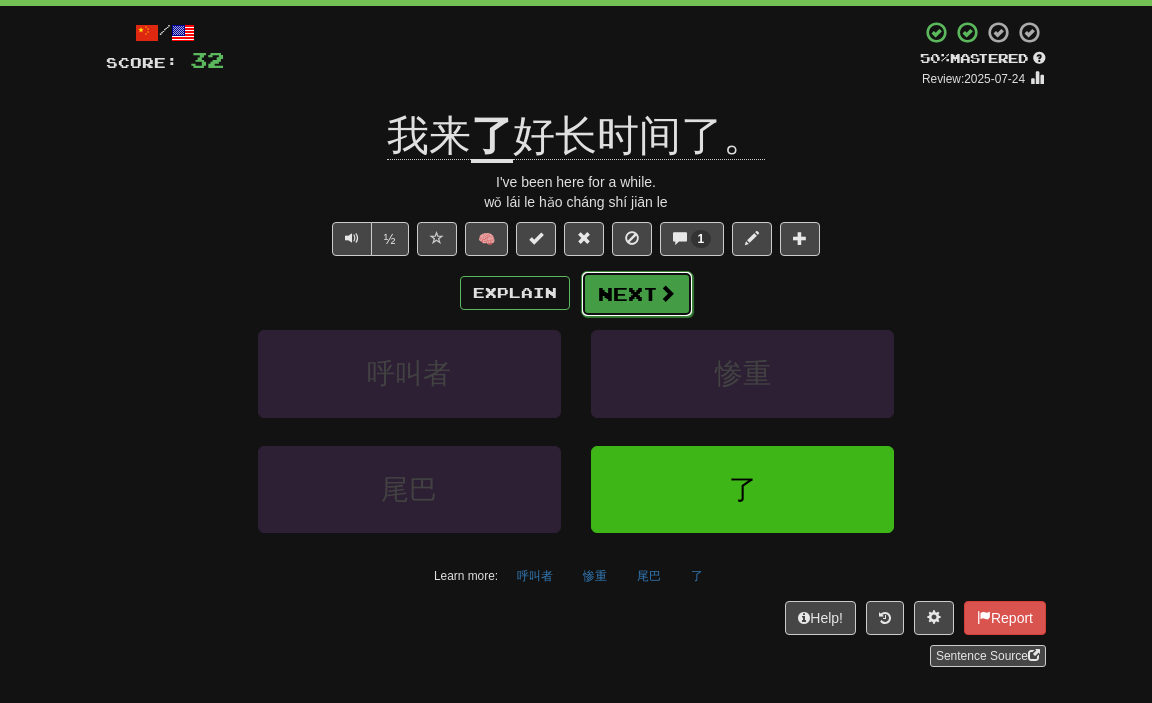 click on "Next" at bounding box center (637, 294) 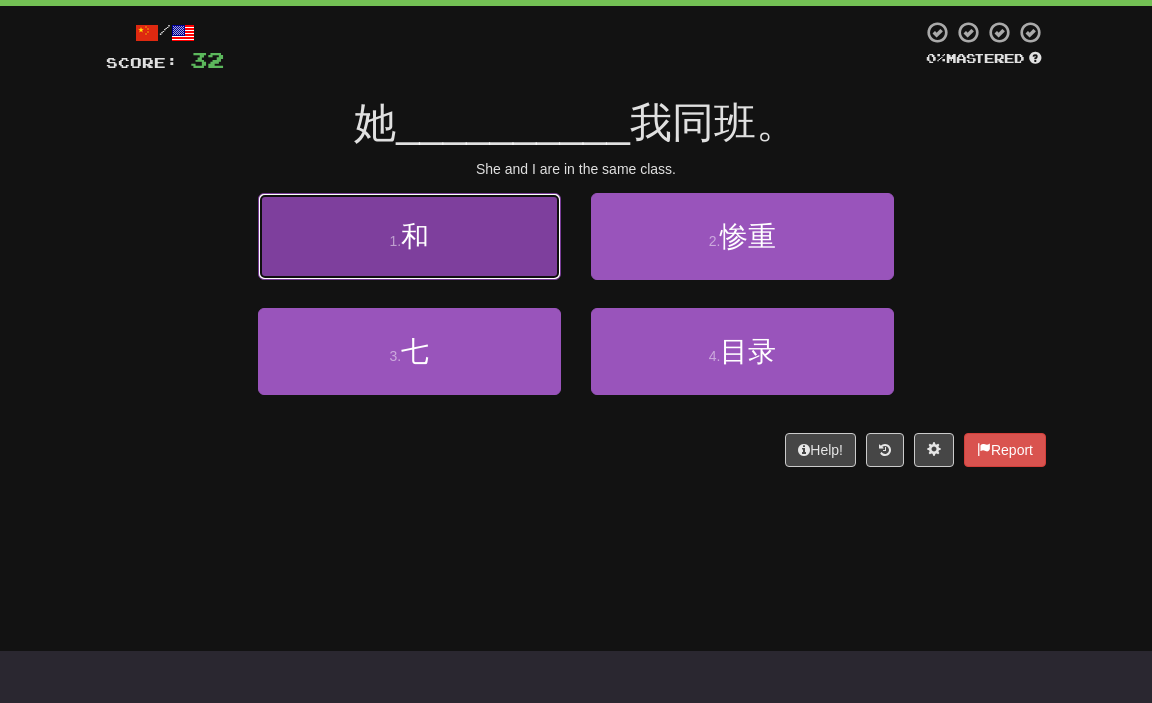 click on "1 .  和" at bounding box center [409, 236] 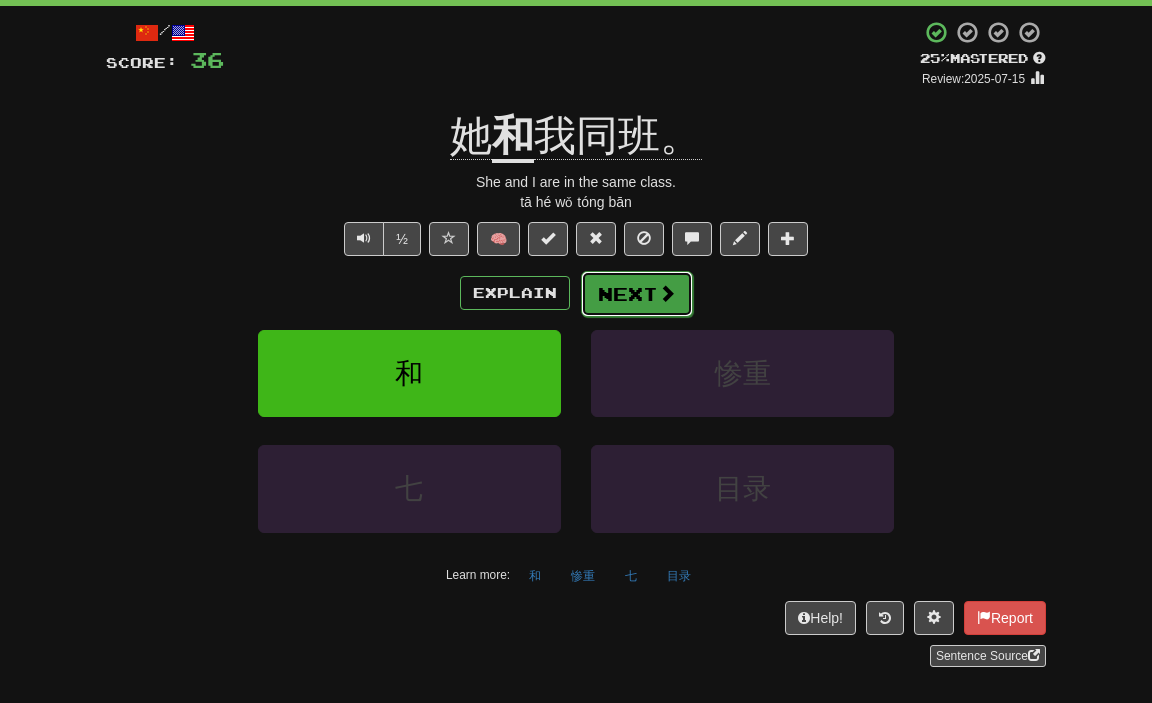 click on "Next" at bounding box center [637, 294] 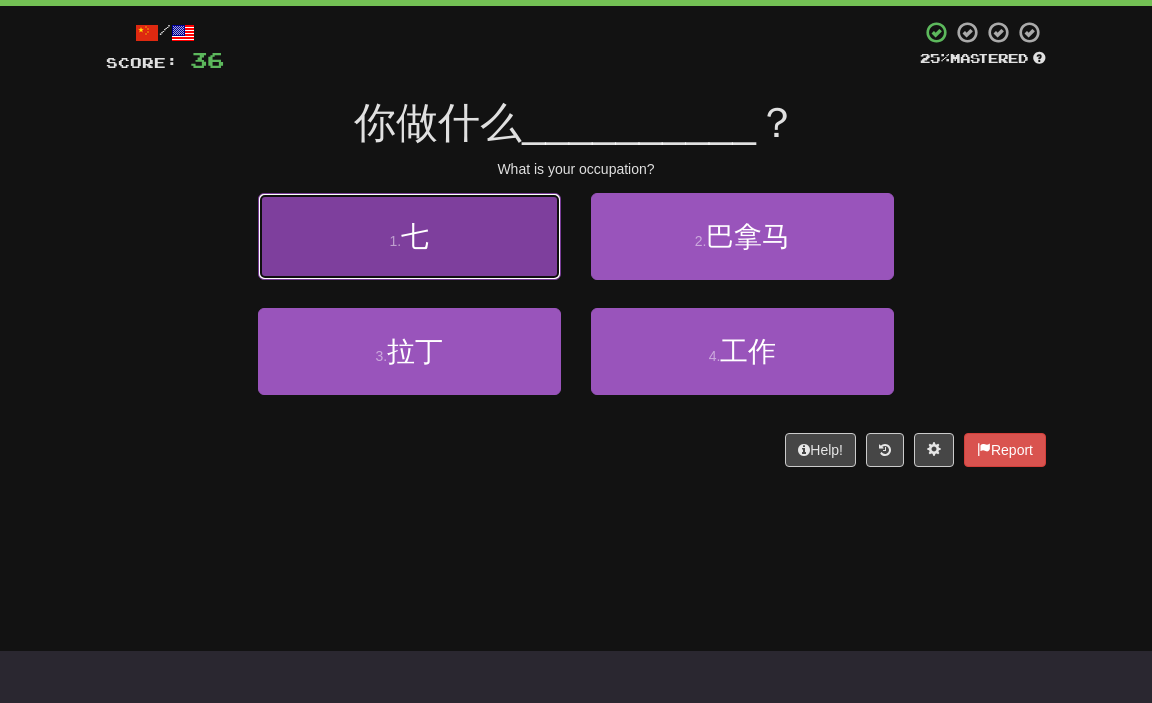 click on "1 .  七" at bounding box center [409, 236] 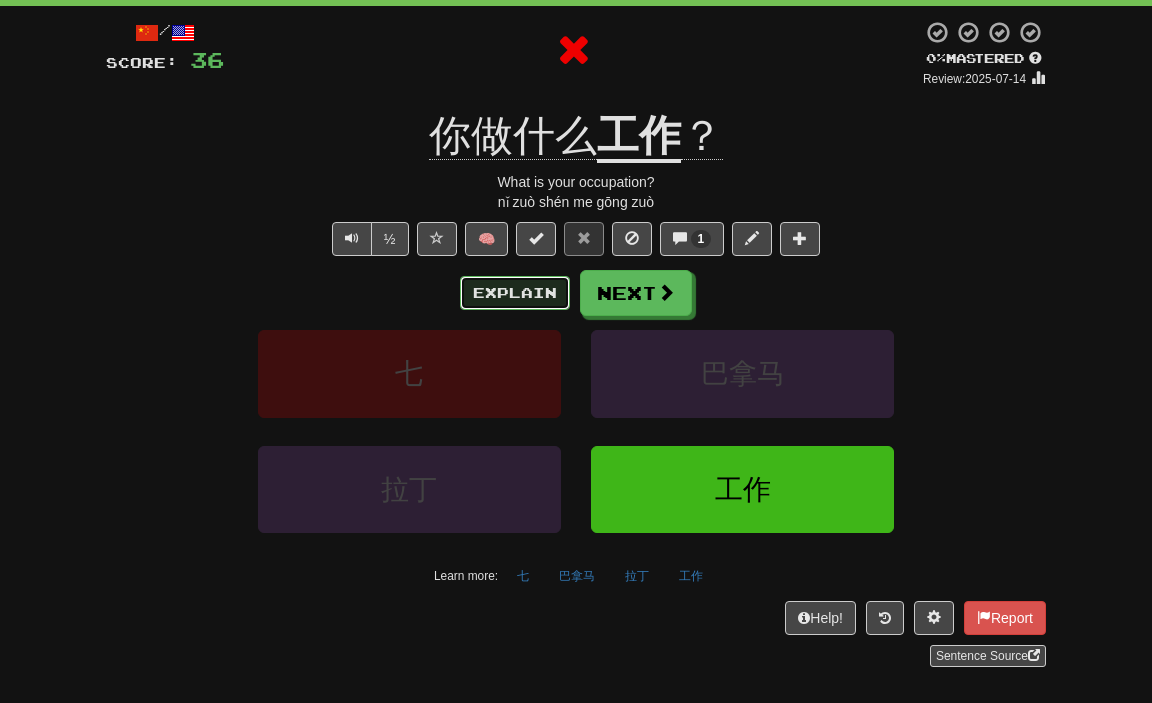 click on "Explain" at bounding box center [515, 293] 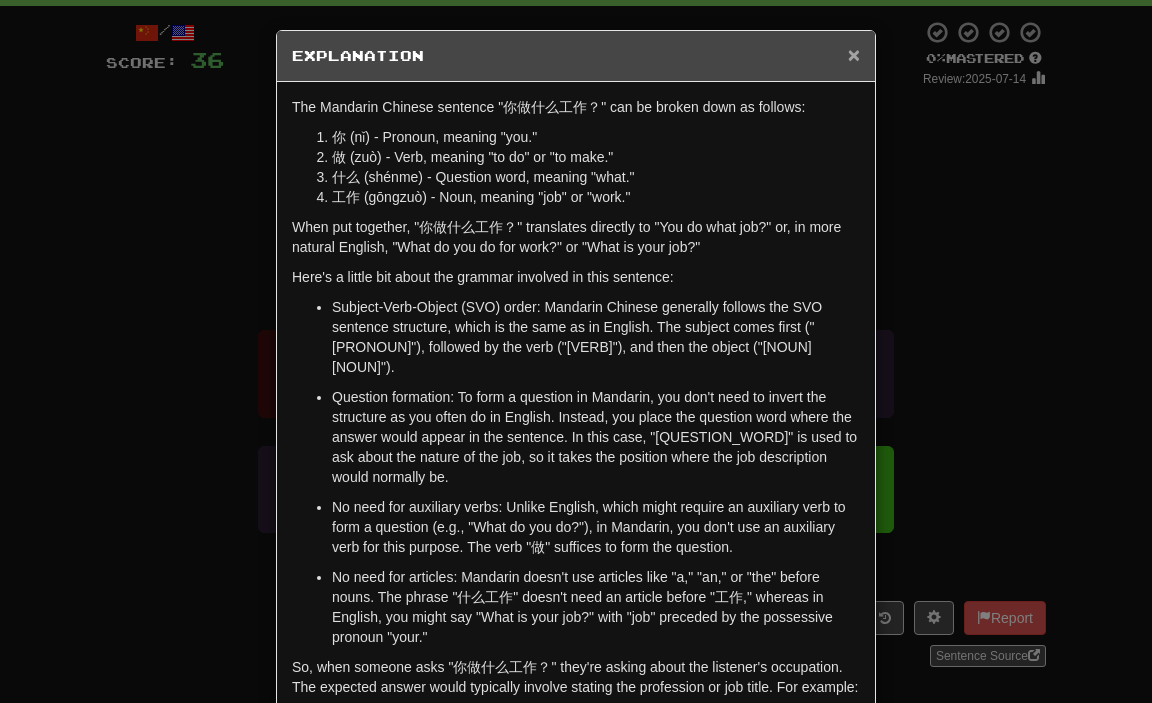 click on "×" at bounding box center [854, 54] 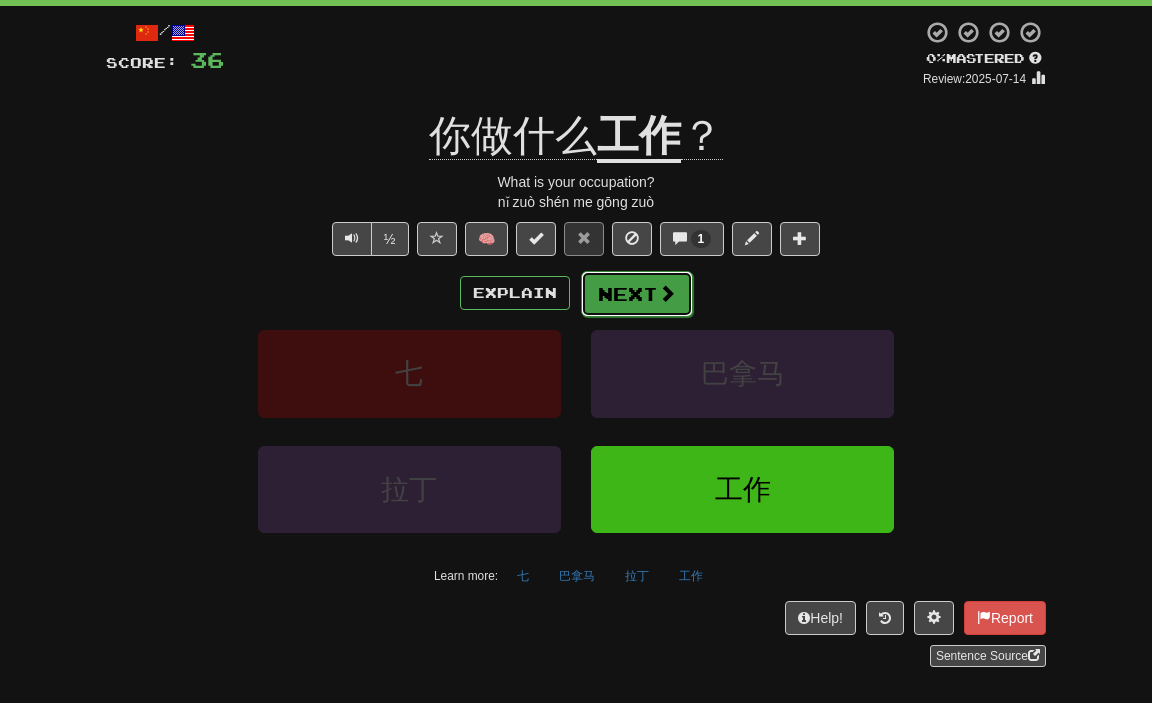click on "Next" at bounding box center (637, 294) 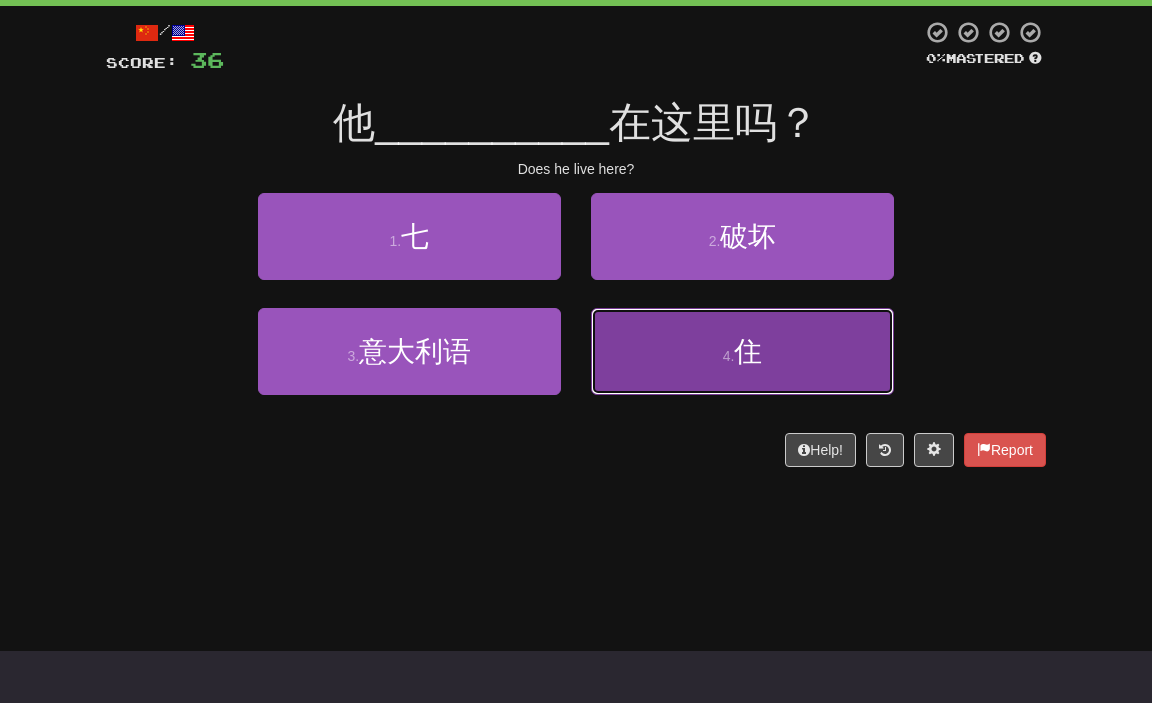 click on "4 .  住" at bounding box center [742, 351] 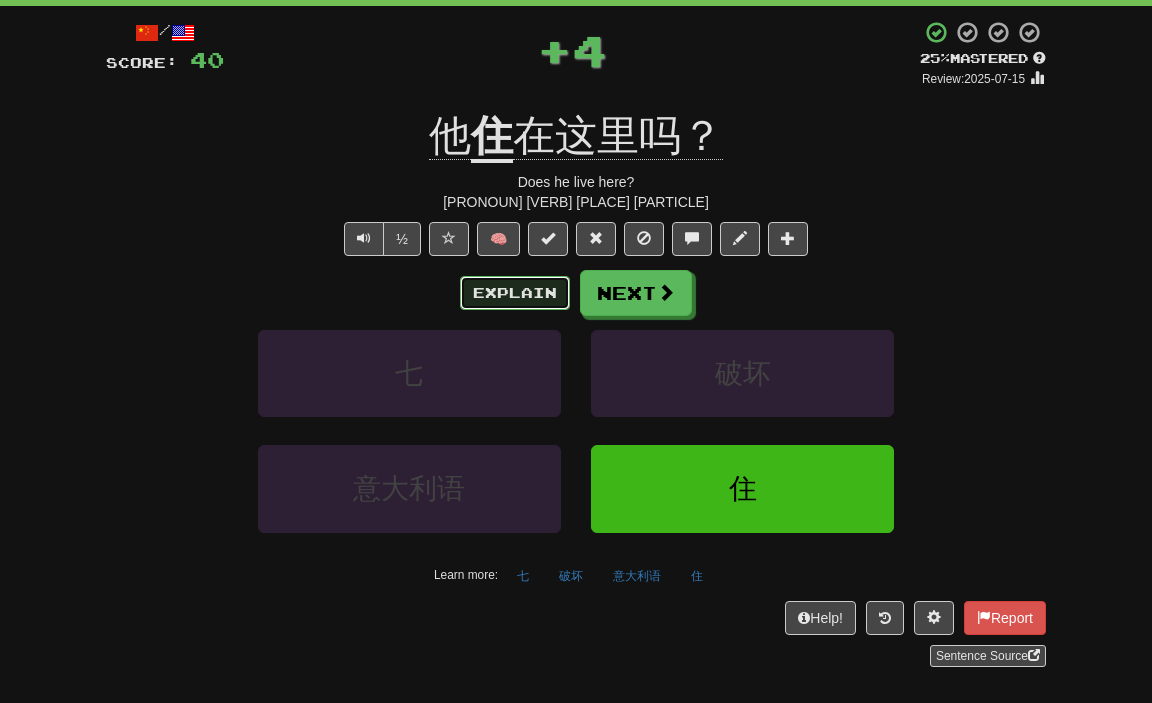 click on "Explain" at bounding box center (515, 293) 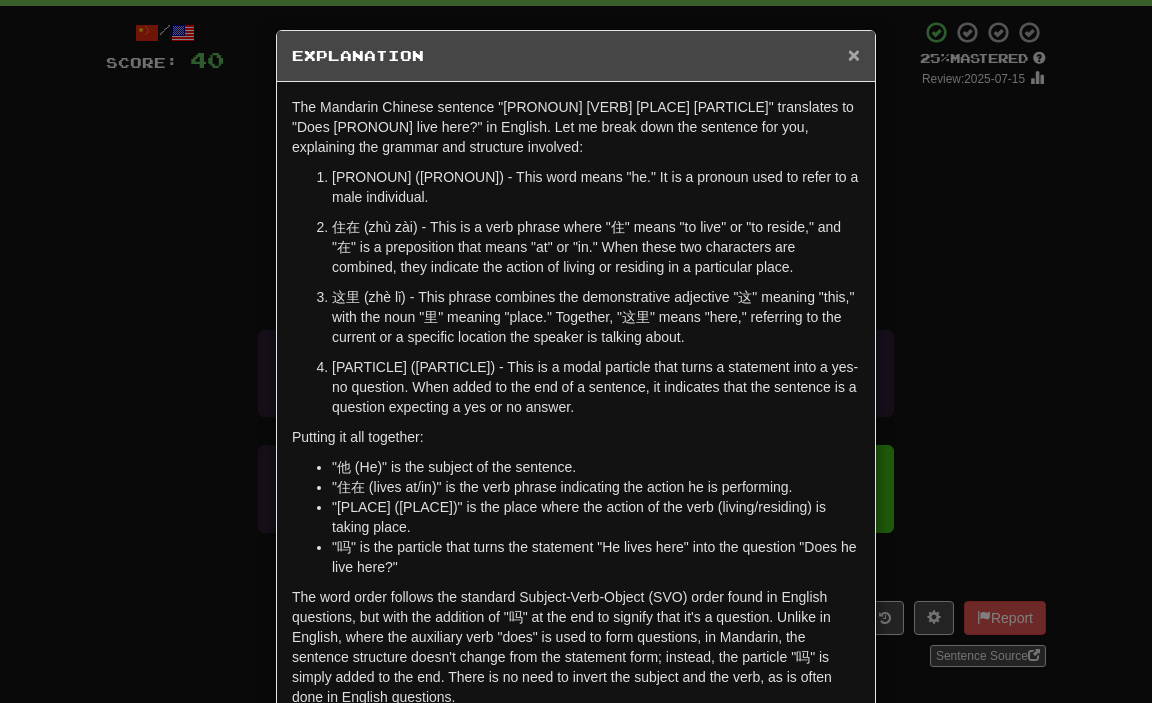 click on "×" at bounding box center (854, 54) 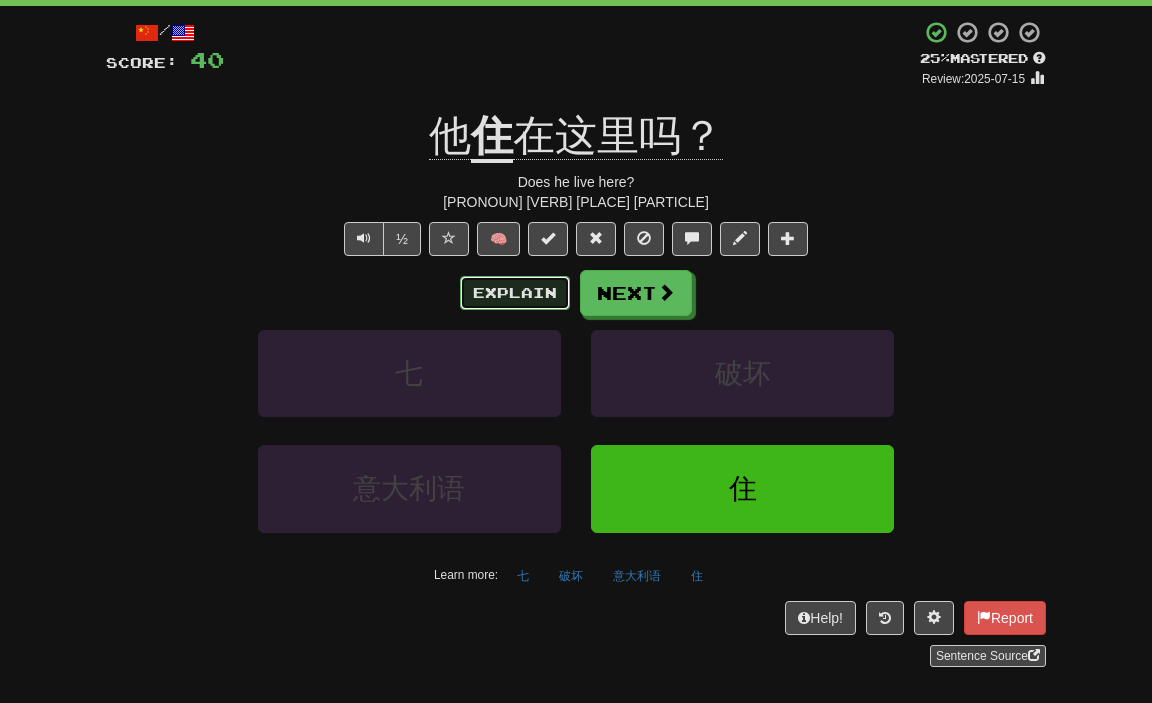 click on "Explain" at bounding box center (515, 293) 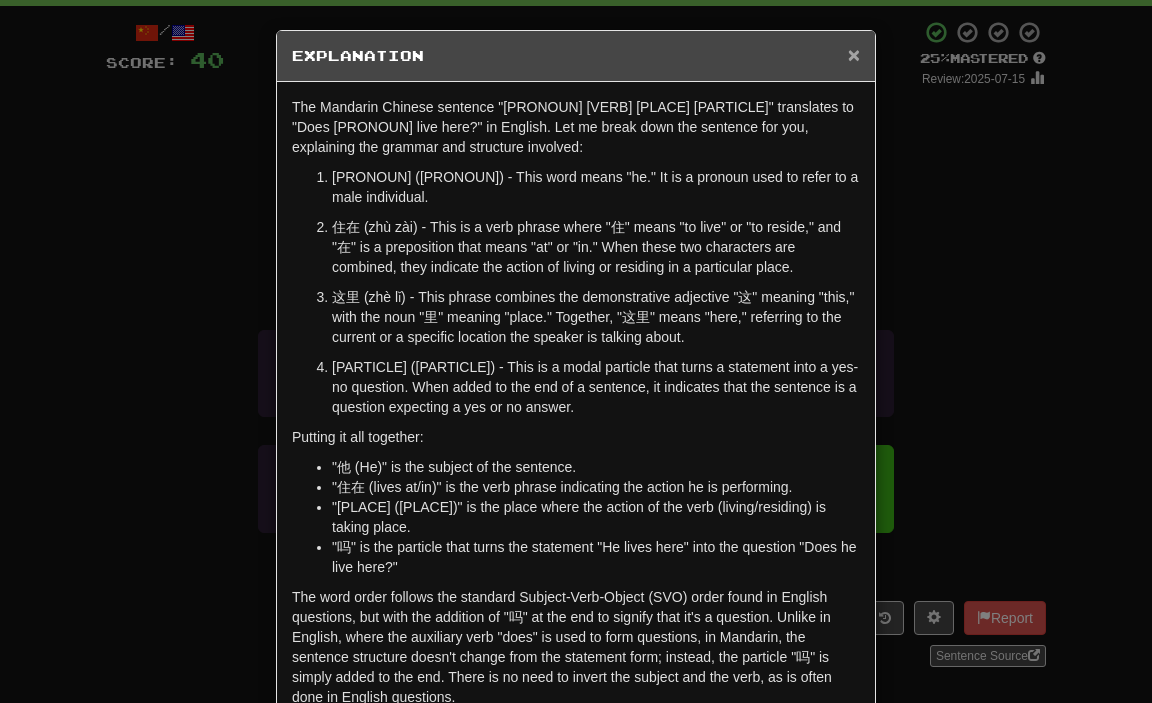 click on "×" at bounding box center [854, 54] 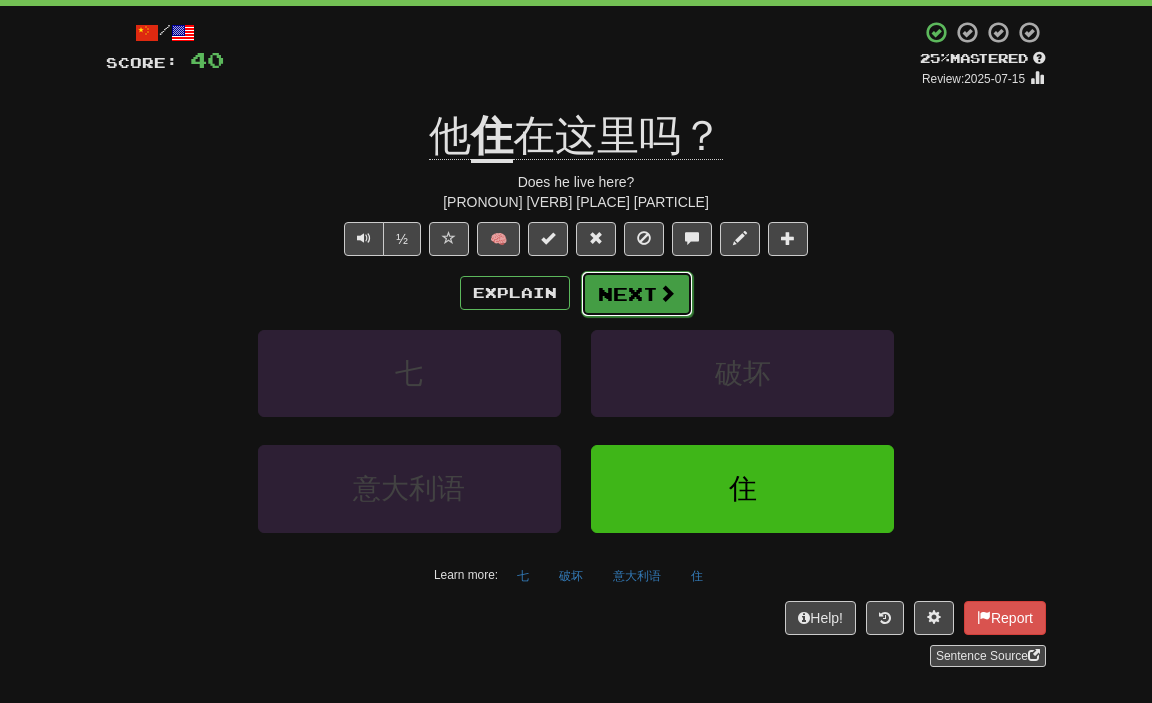 click on "Next" at bounding box center [637, 294] 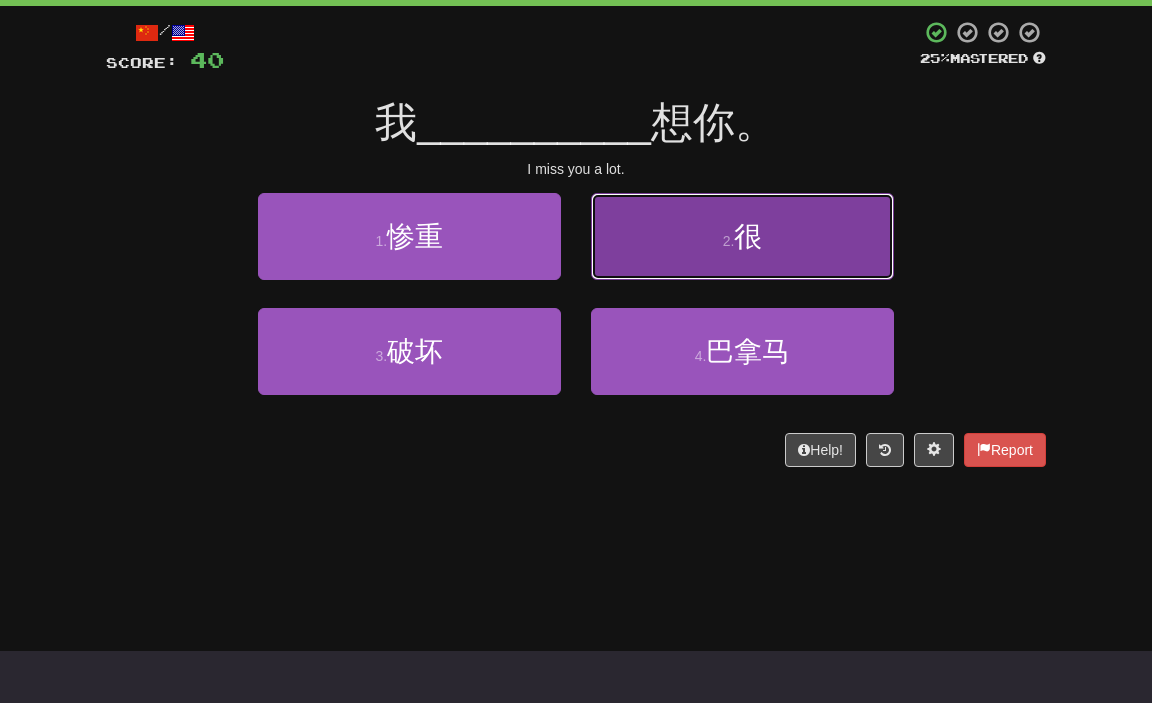 click on "2 .  很" at bounding box center [742, 236] 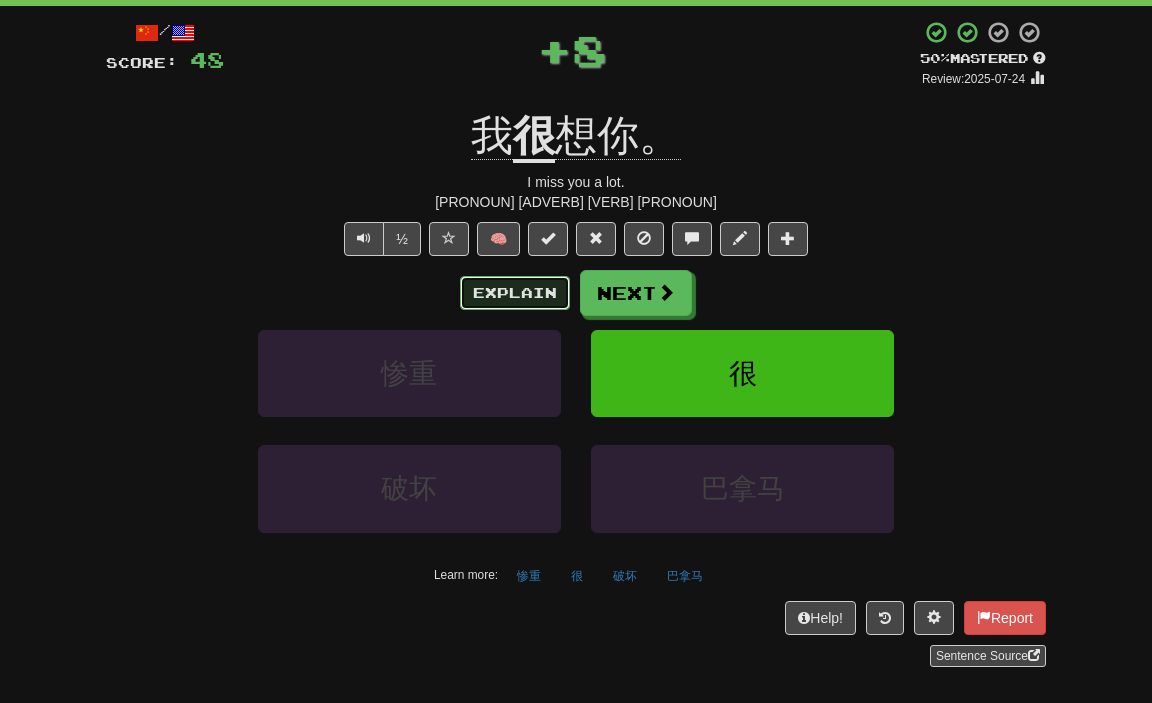 click on "Explain" at bounding box center (515, 293) 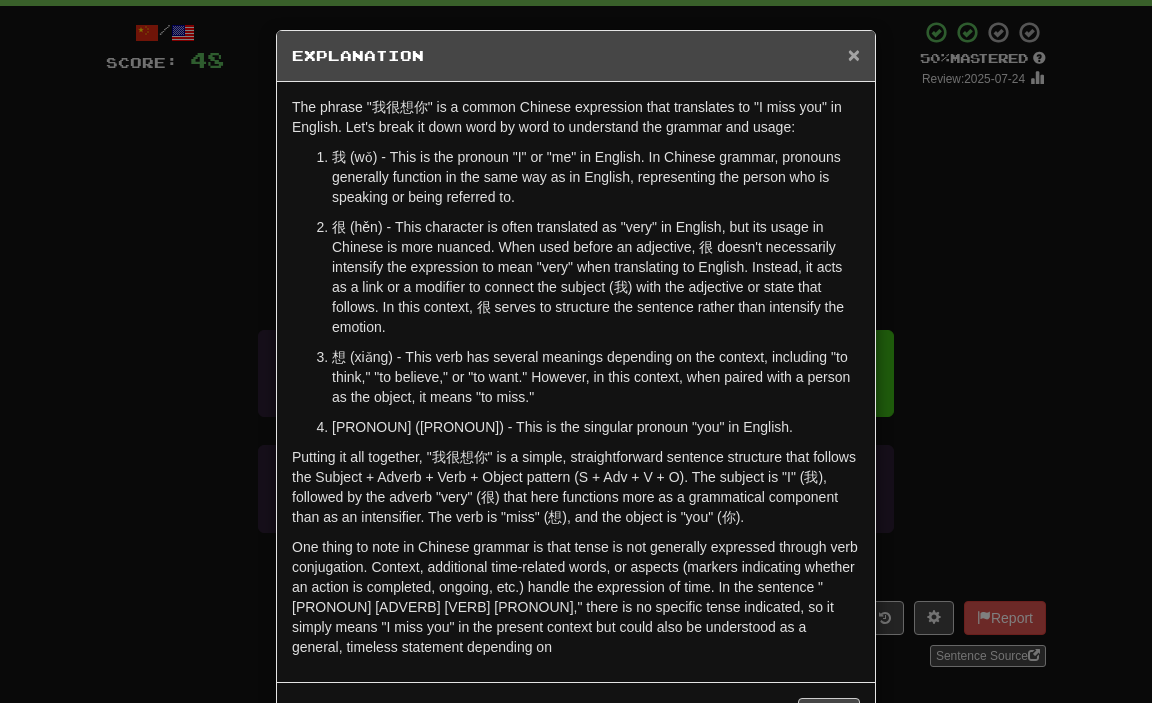 click on "×" at bounding box center [854, 54] 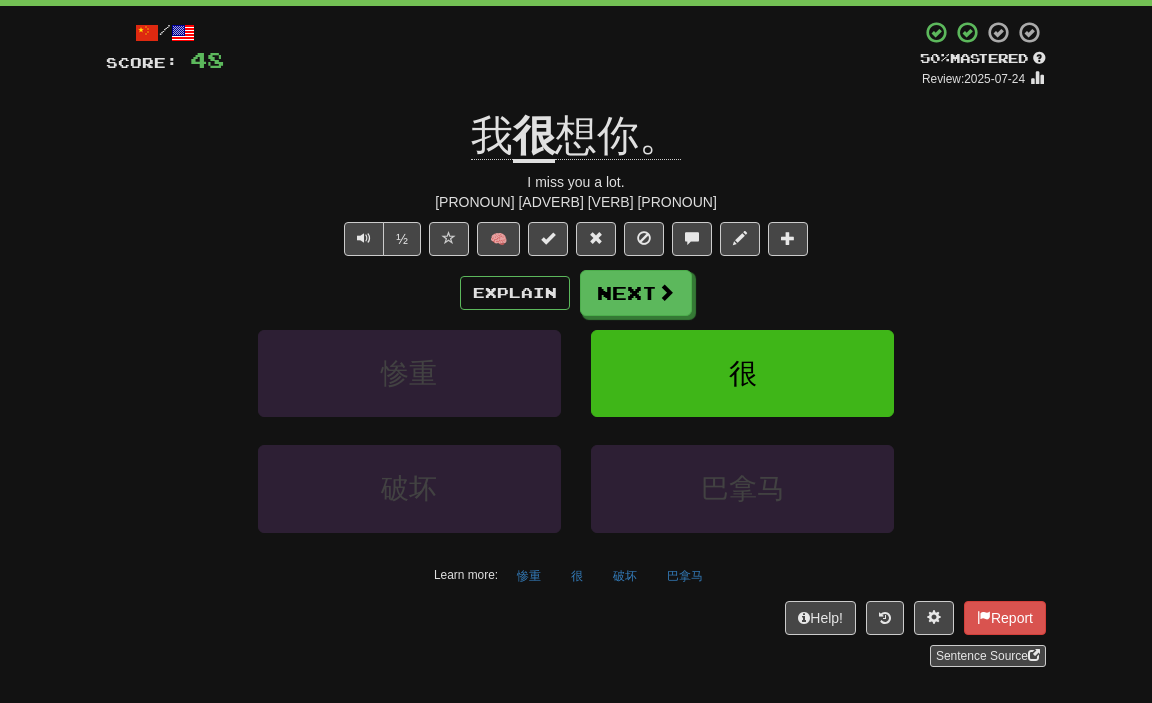 scroll, scrollTop: 0, scrollLeft: 0, axis: both 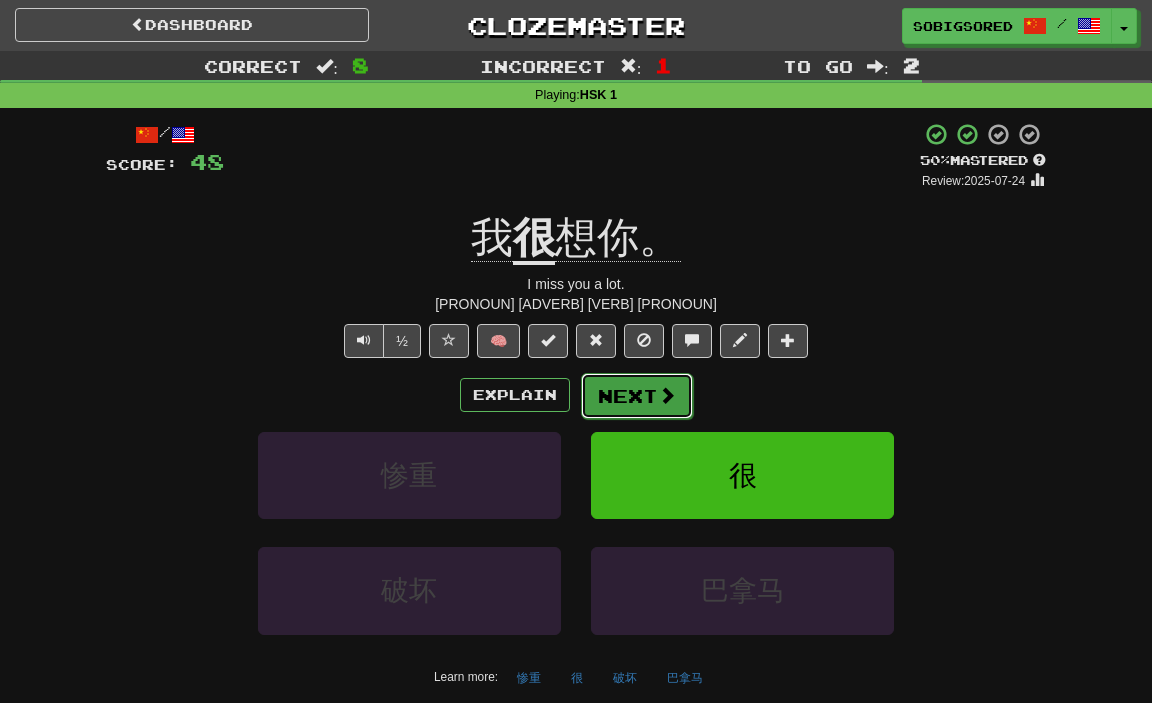 click on "Next" at bounding box center (637, 396) 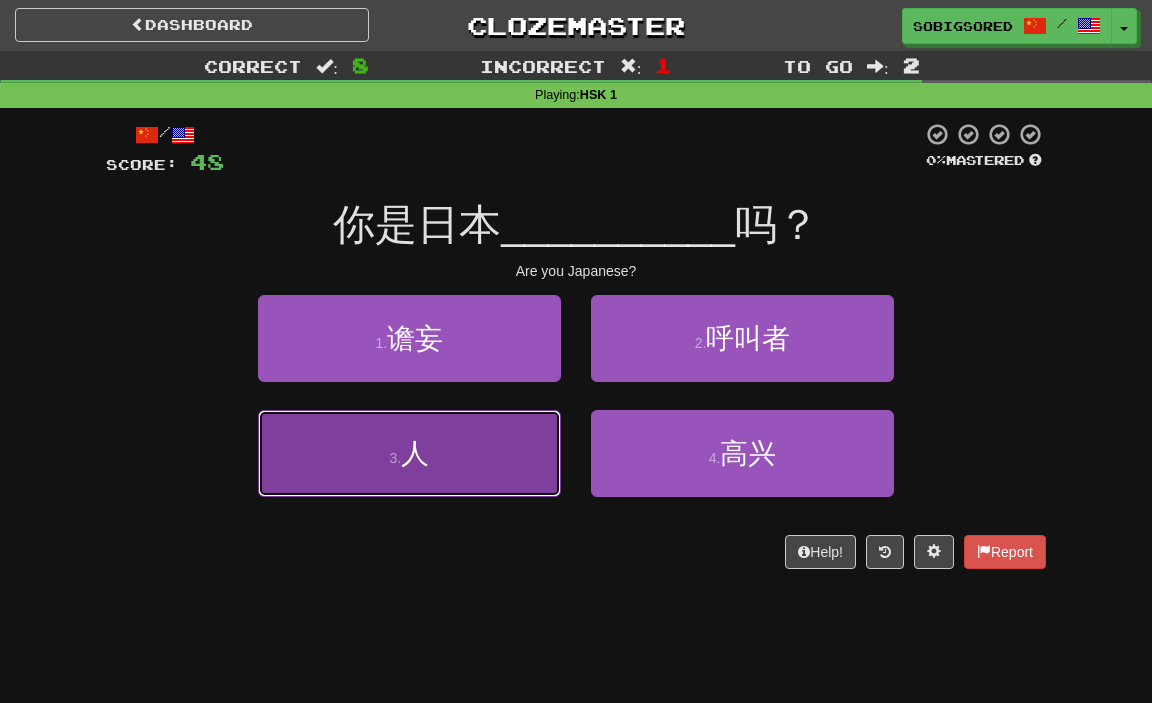 click on "人" at bounding box center [415, 453] 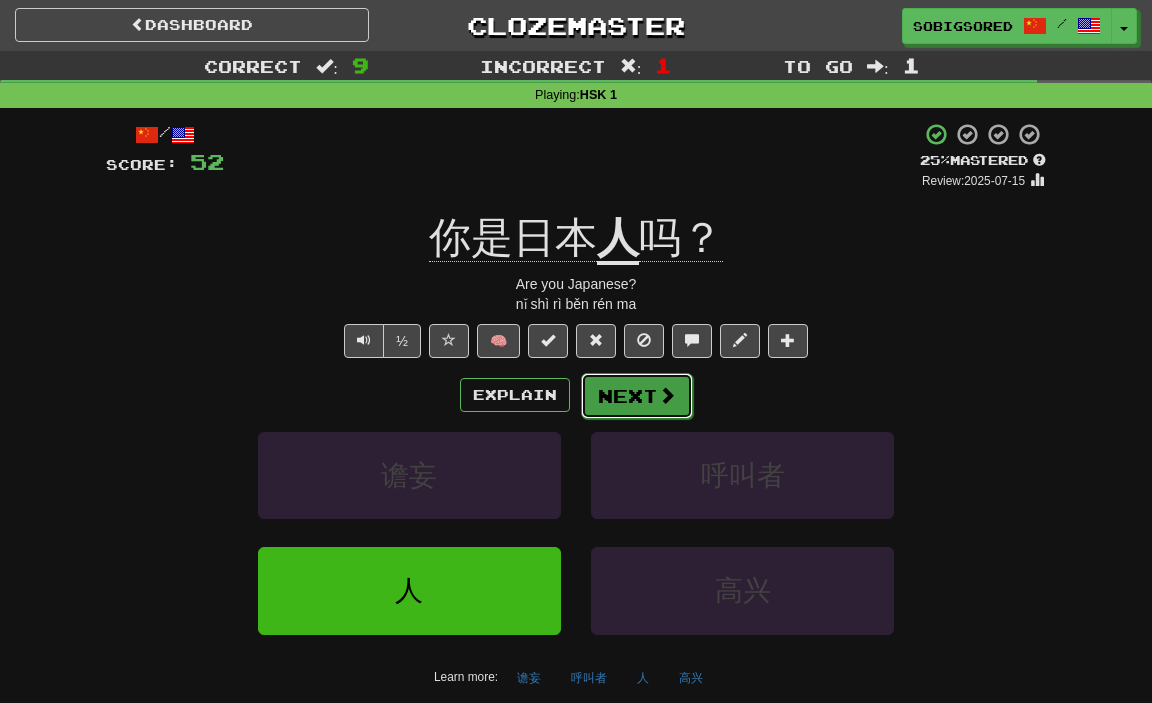 click on "Next" at bounding box center [637, 396] 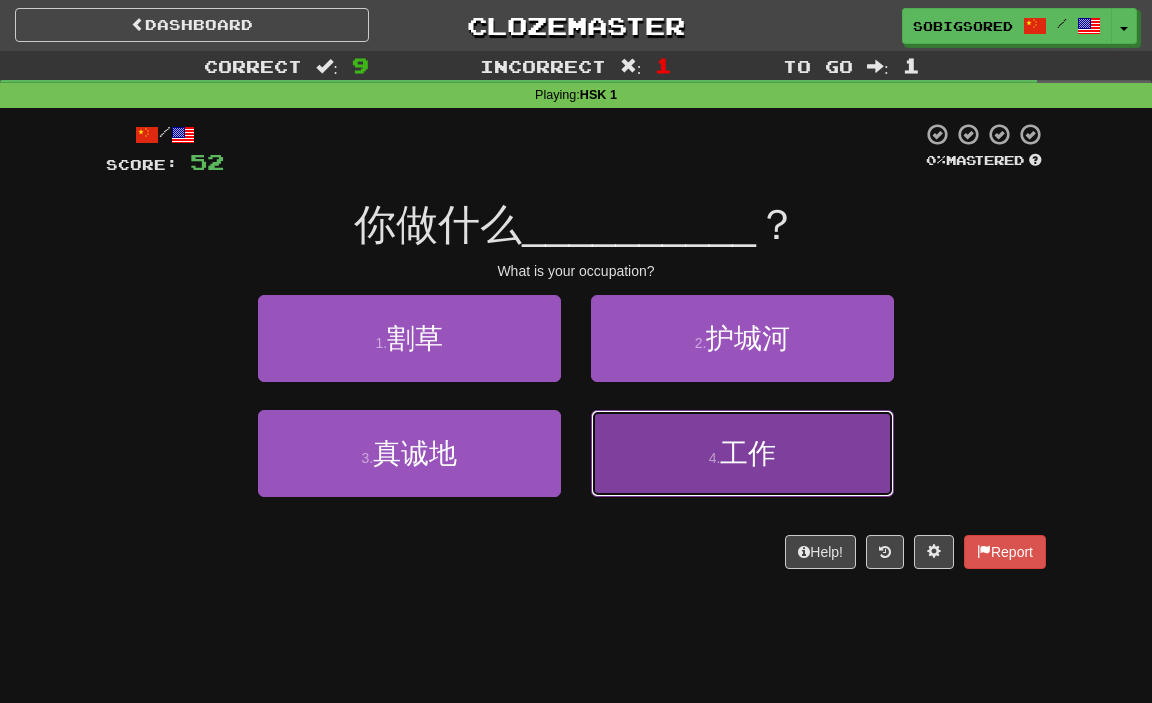 click on "4 .  工作" at bounding box center [742, 453] 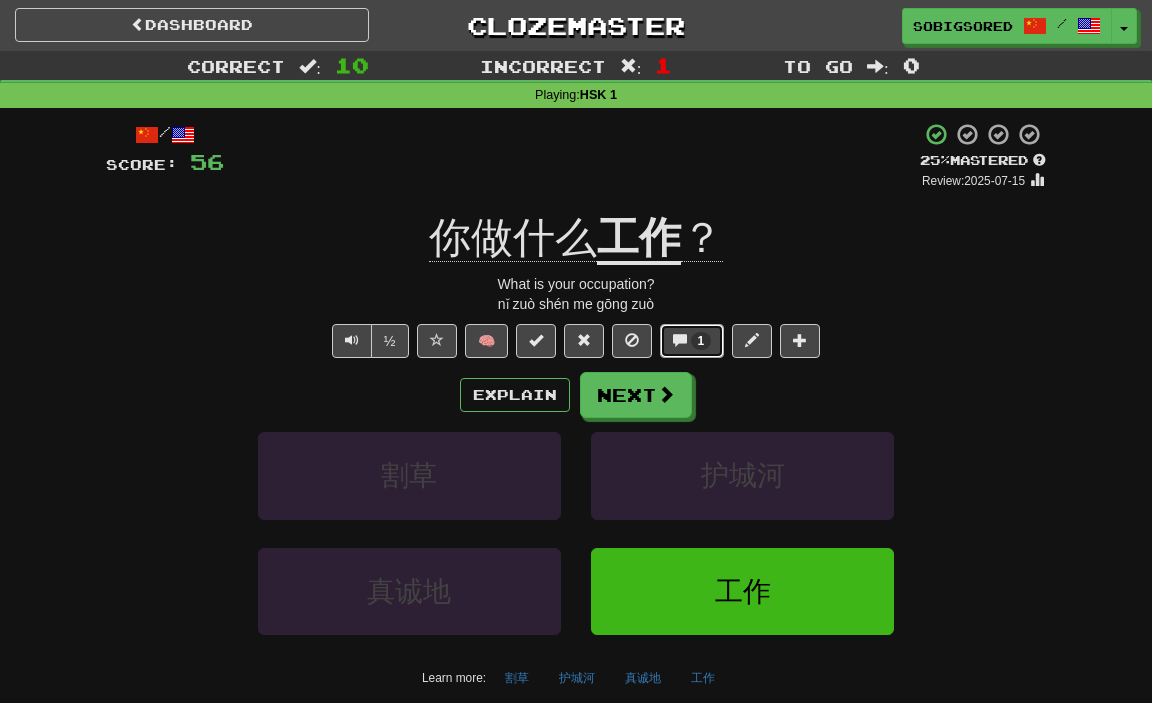 click at bounding box center [680, 340] 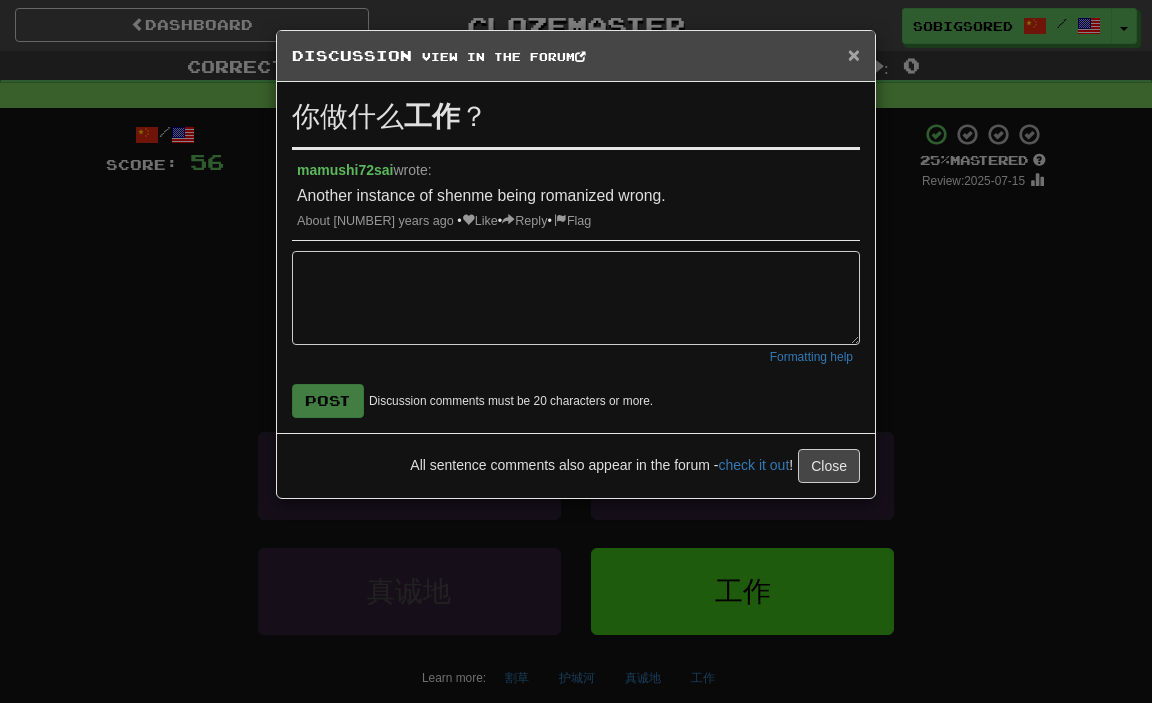 click on "×" at bounding box center [854, 54] 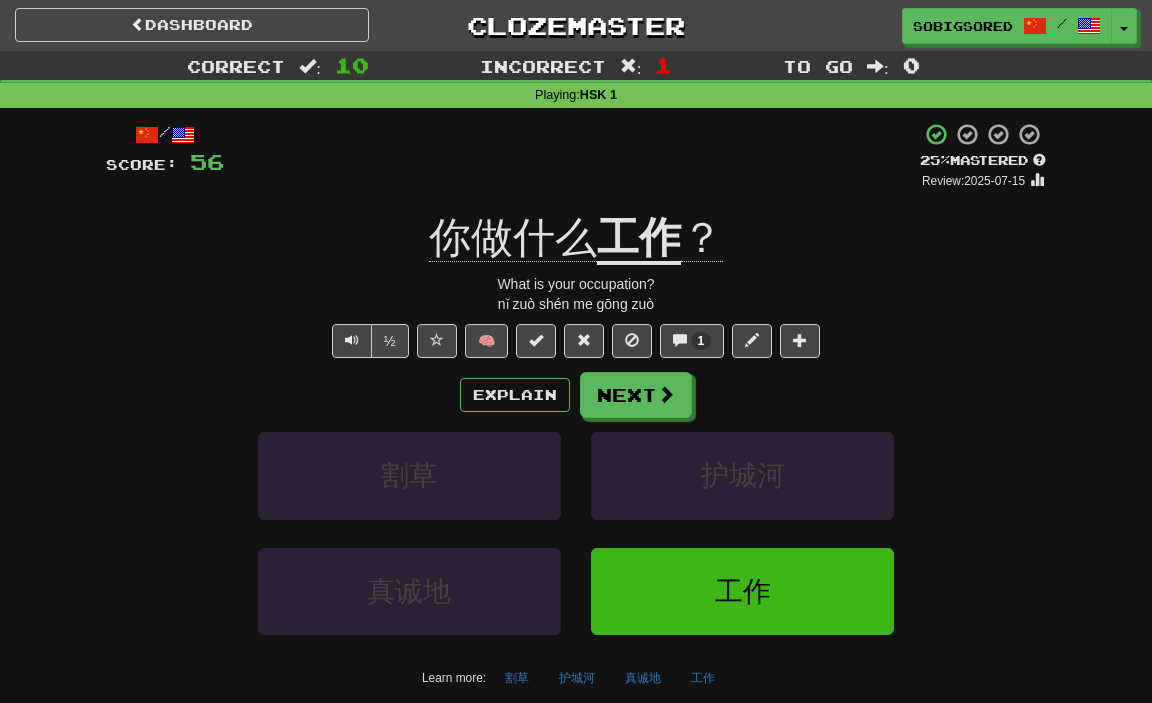click on "工作" at bounding box center (639, 239) 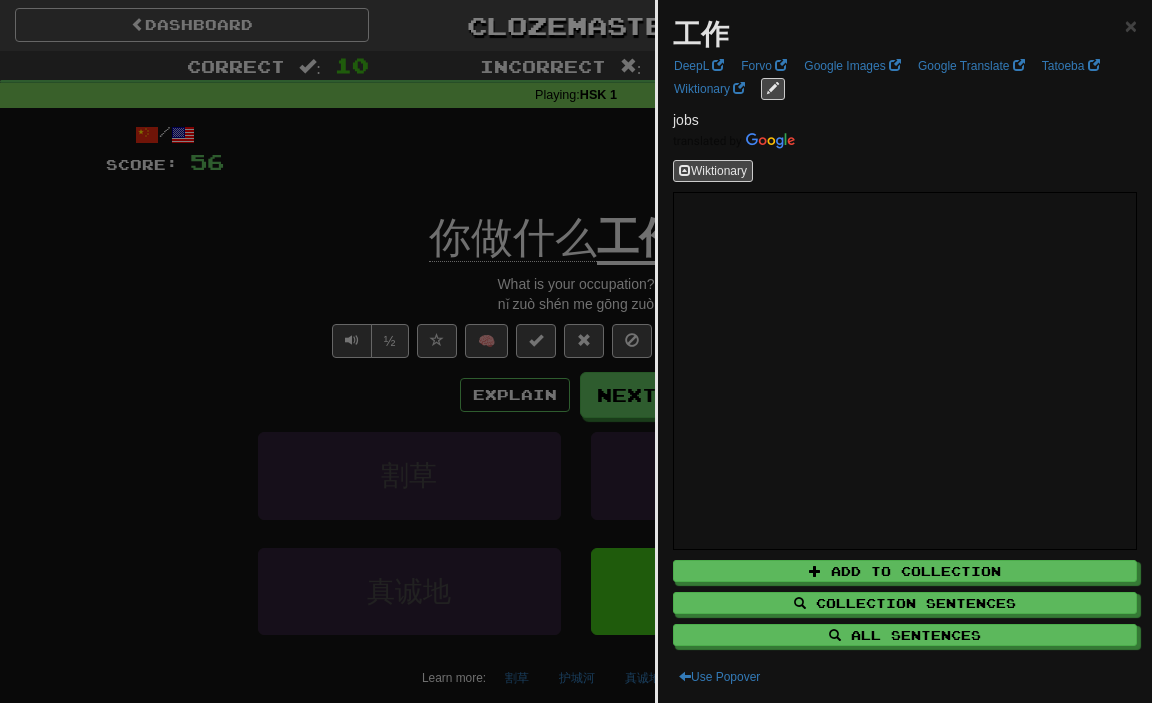 click at bounding box center [576, 351] 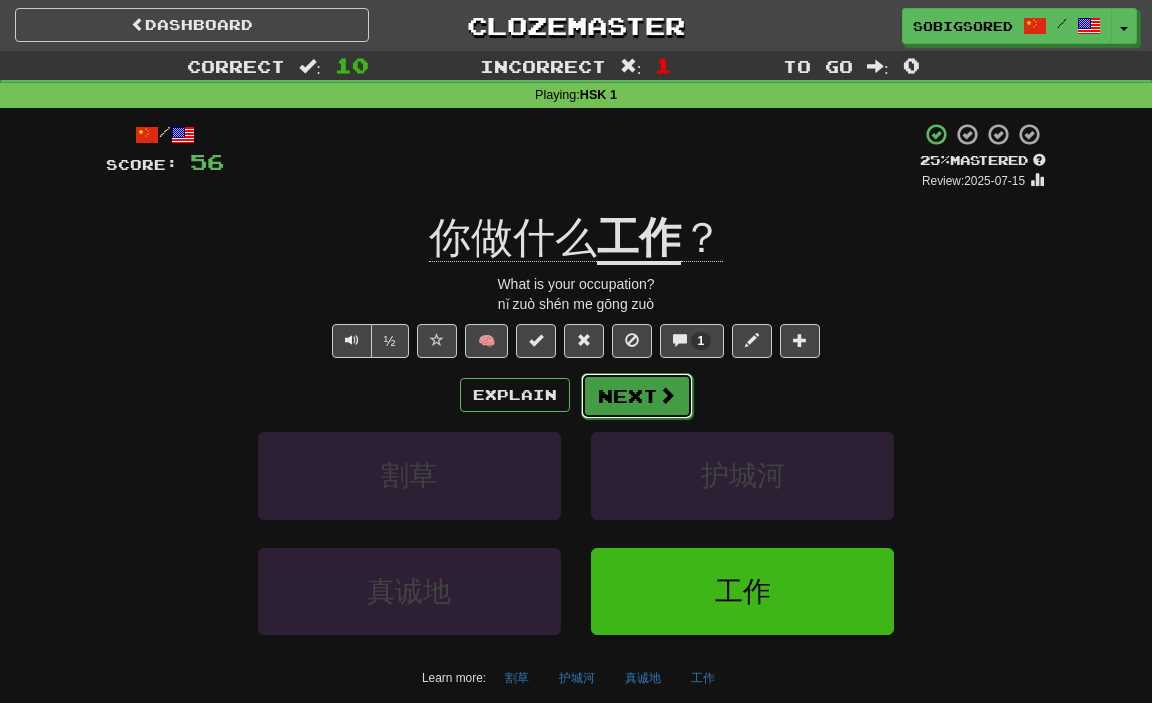 click at bounding box center [667, 395] 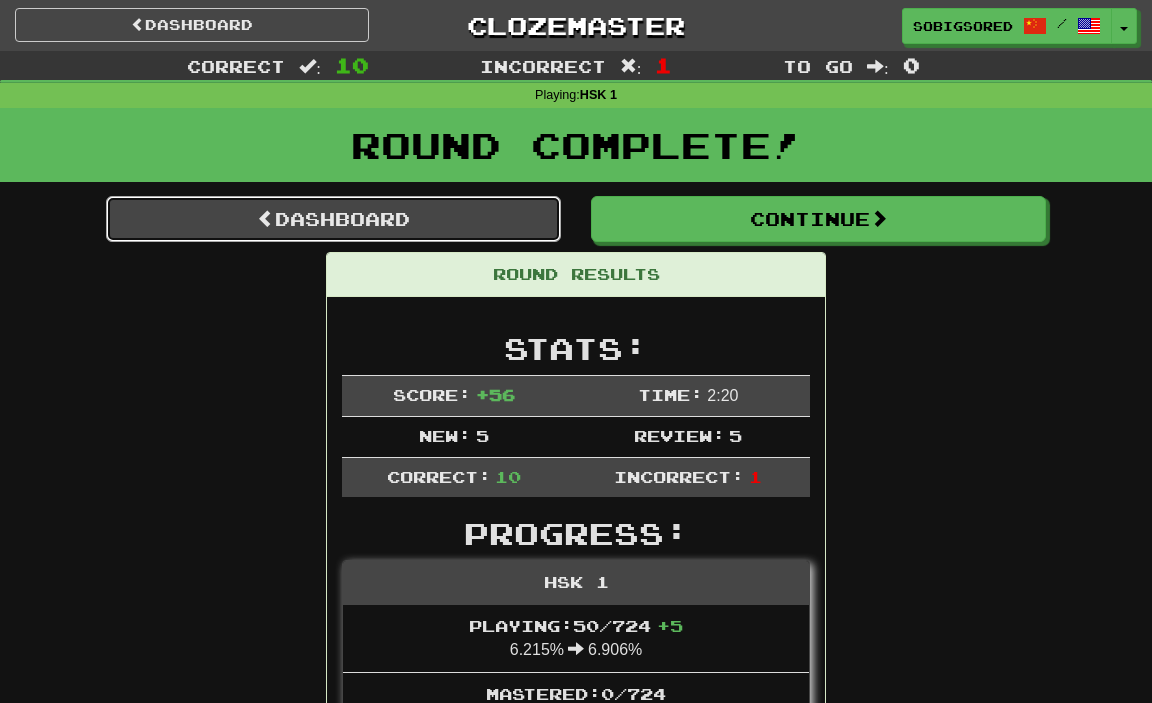 click on "Dashboard" at bounding box center [333, 219] 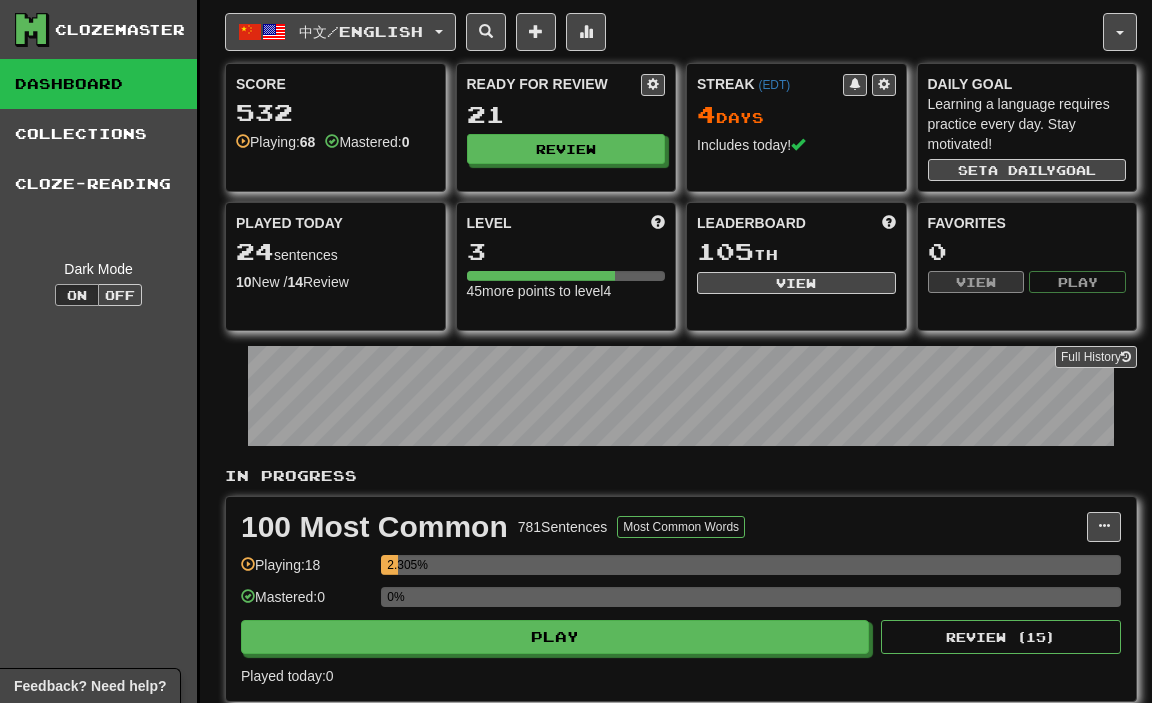 scroll, scrollTop: 0, scrollLeft: 0, axis: both 